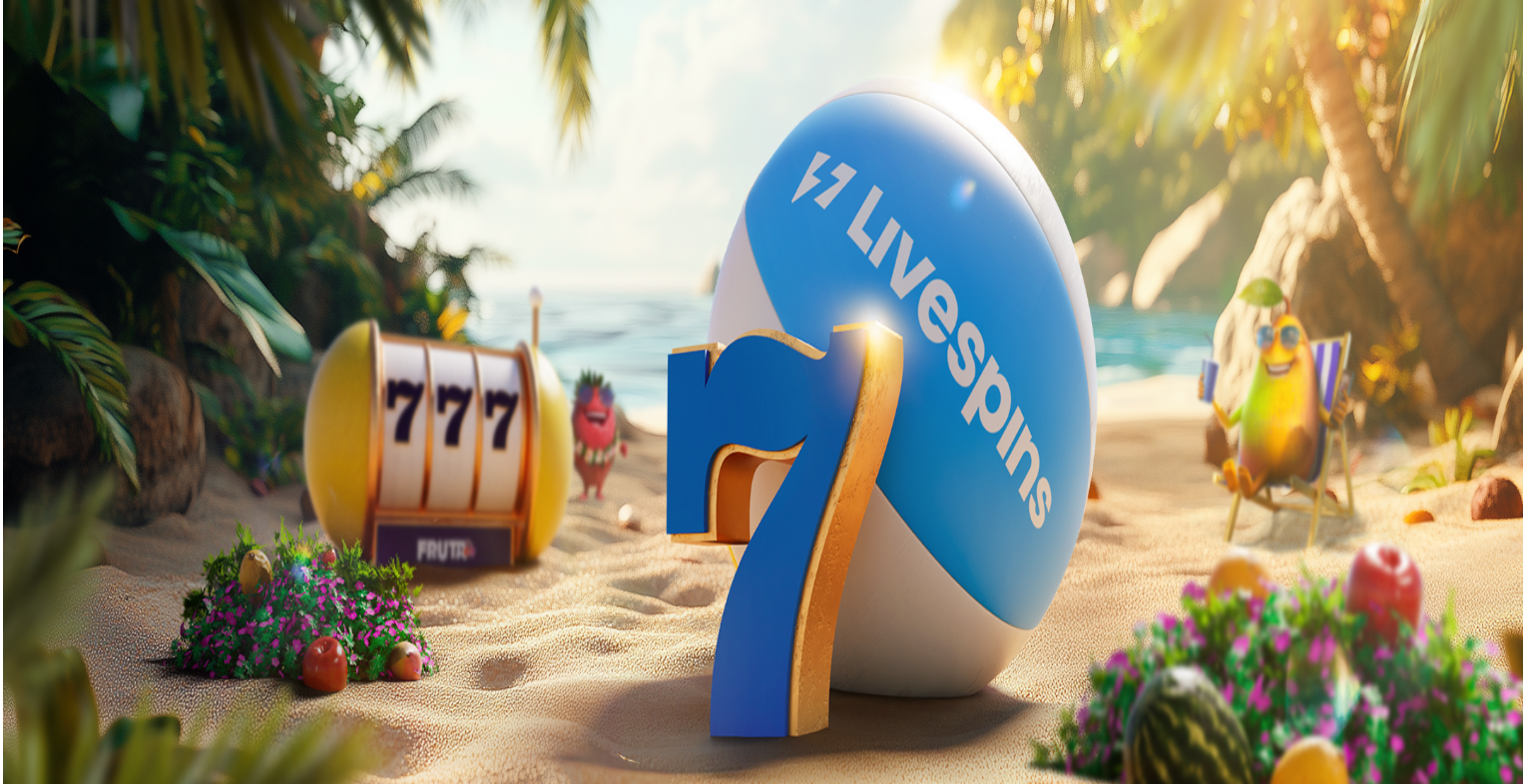 scroll, scrollTop: 0, scrollLeft: 0, axis: both 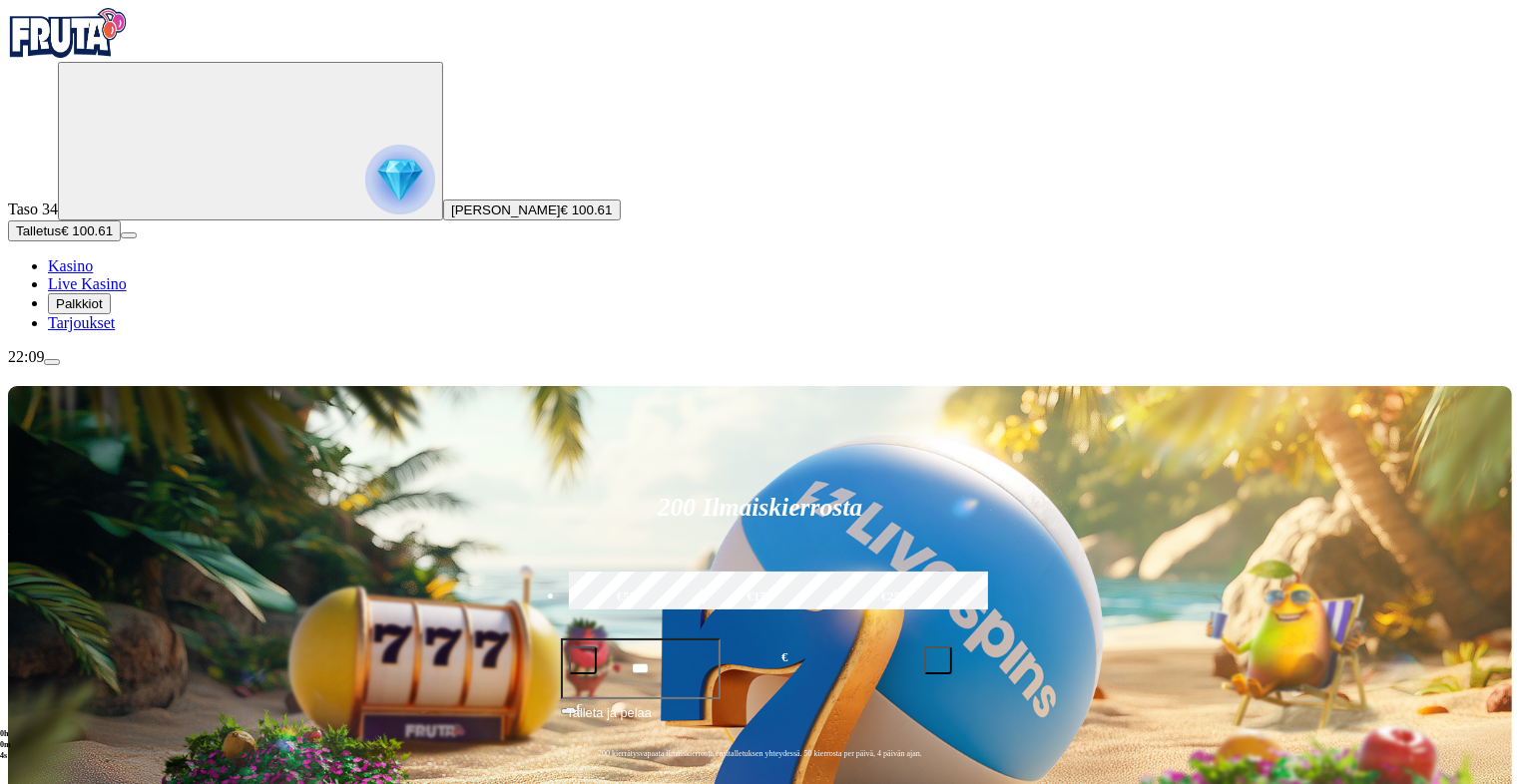 click on "Pelaa nyt" at bounding box center [77, 1479] 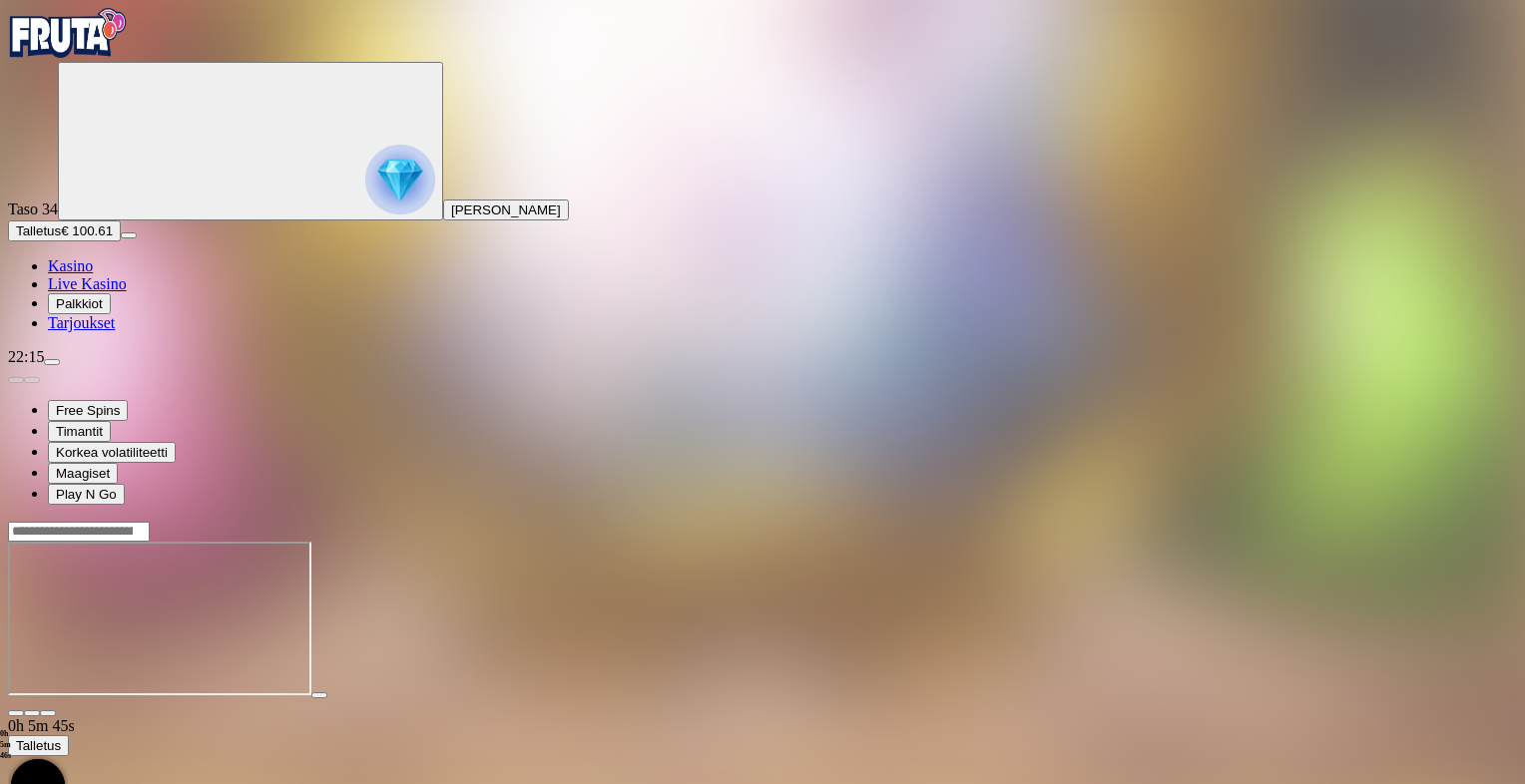 click at bounding box center (16, 713) 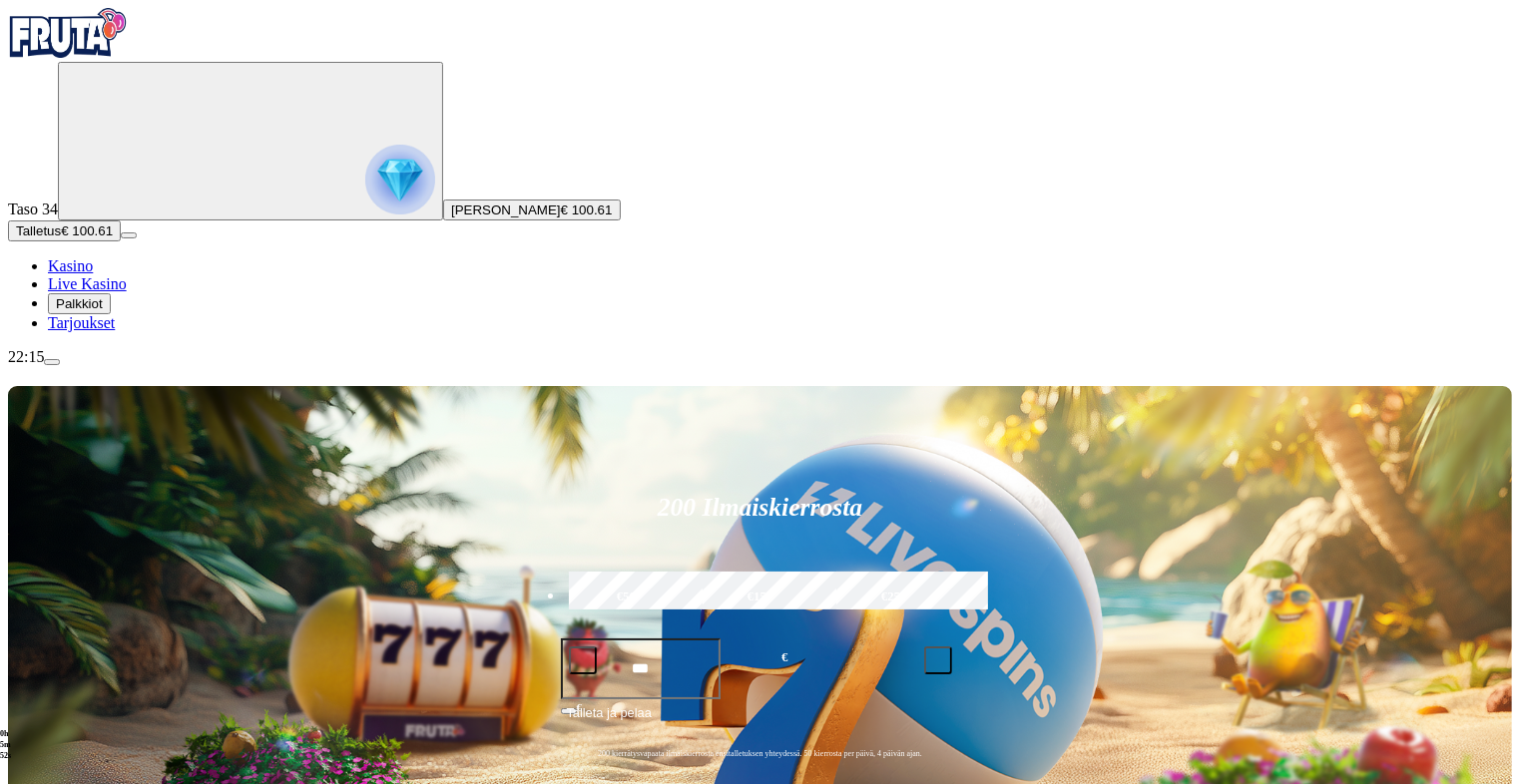 click at bounding box center (32, 1148) 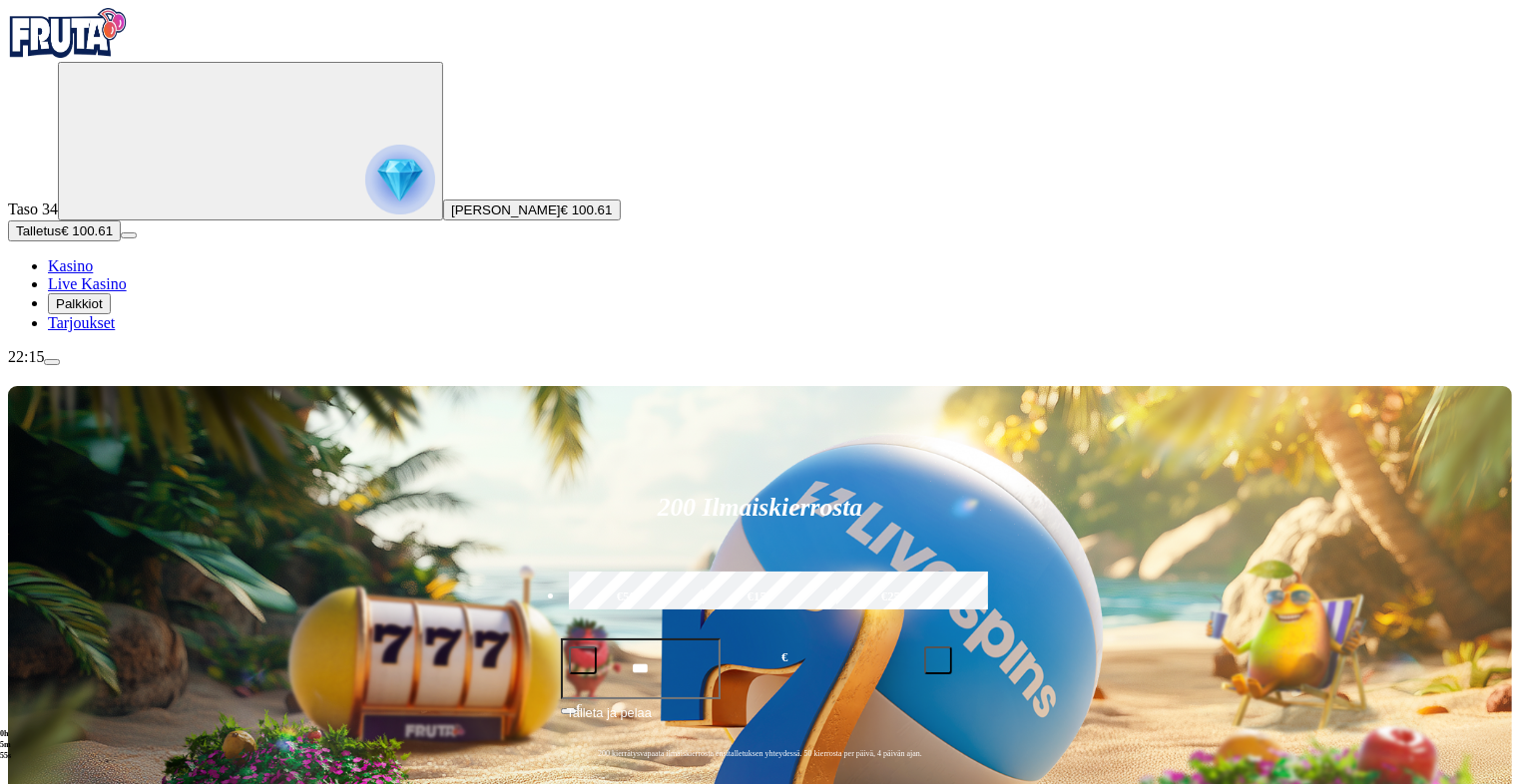 click on "Pelaa nyt" at bounding box center (-891, 2051) 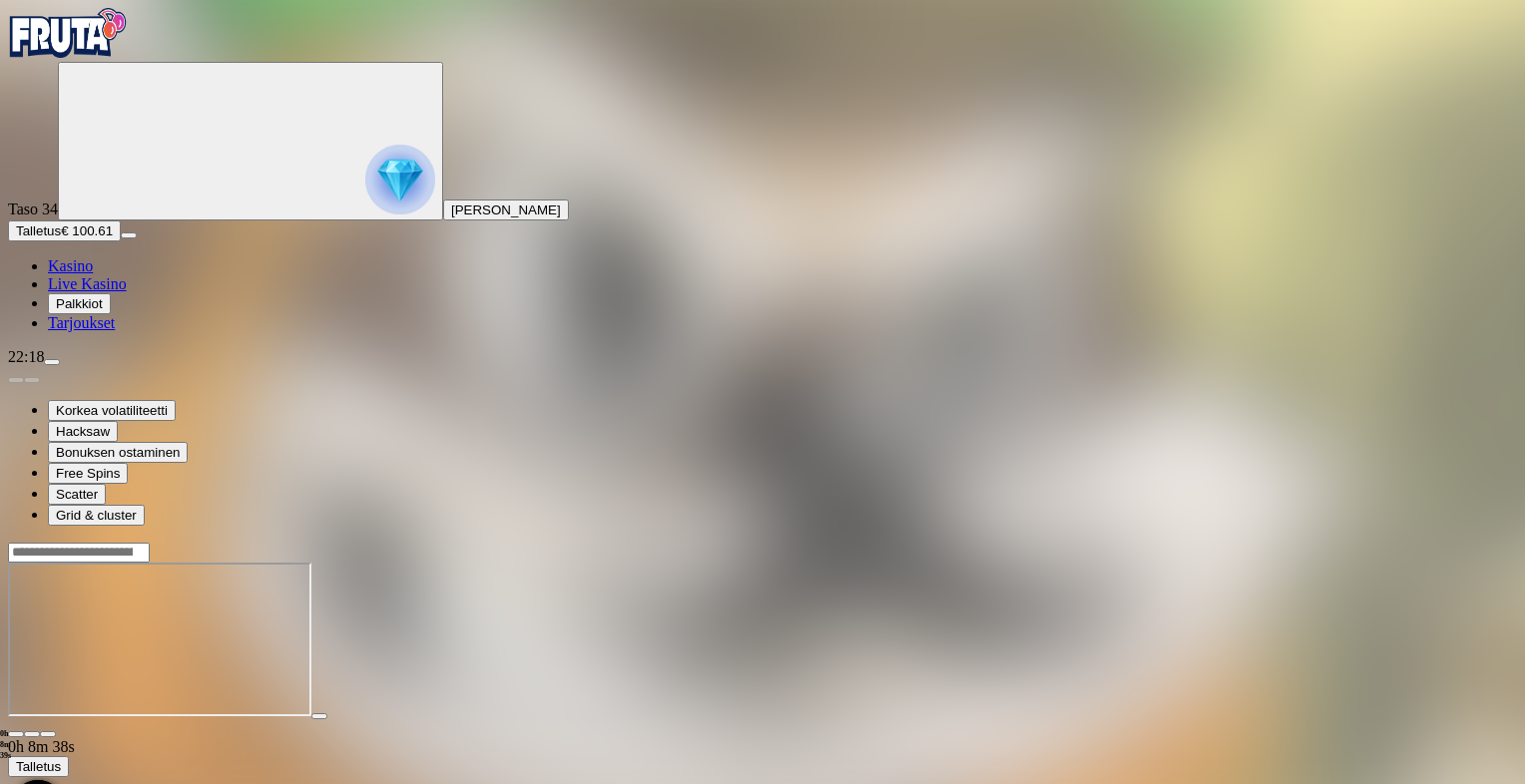 click at bounding box center (16, 734) 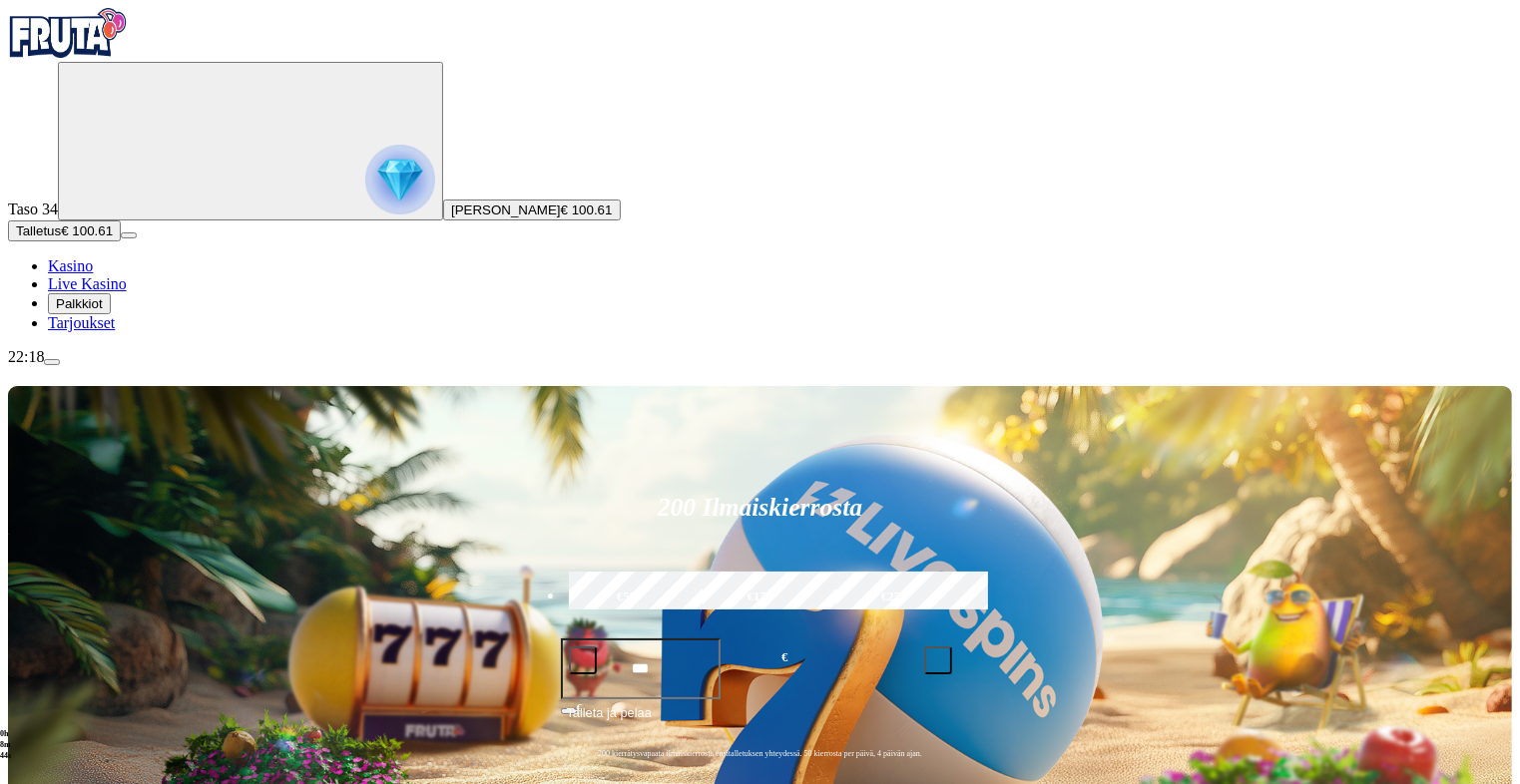 click at bounding box center (32, 1148) 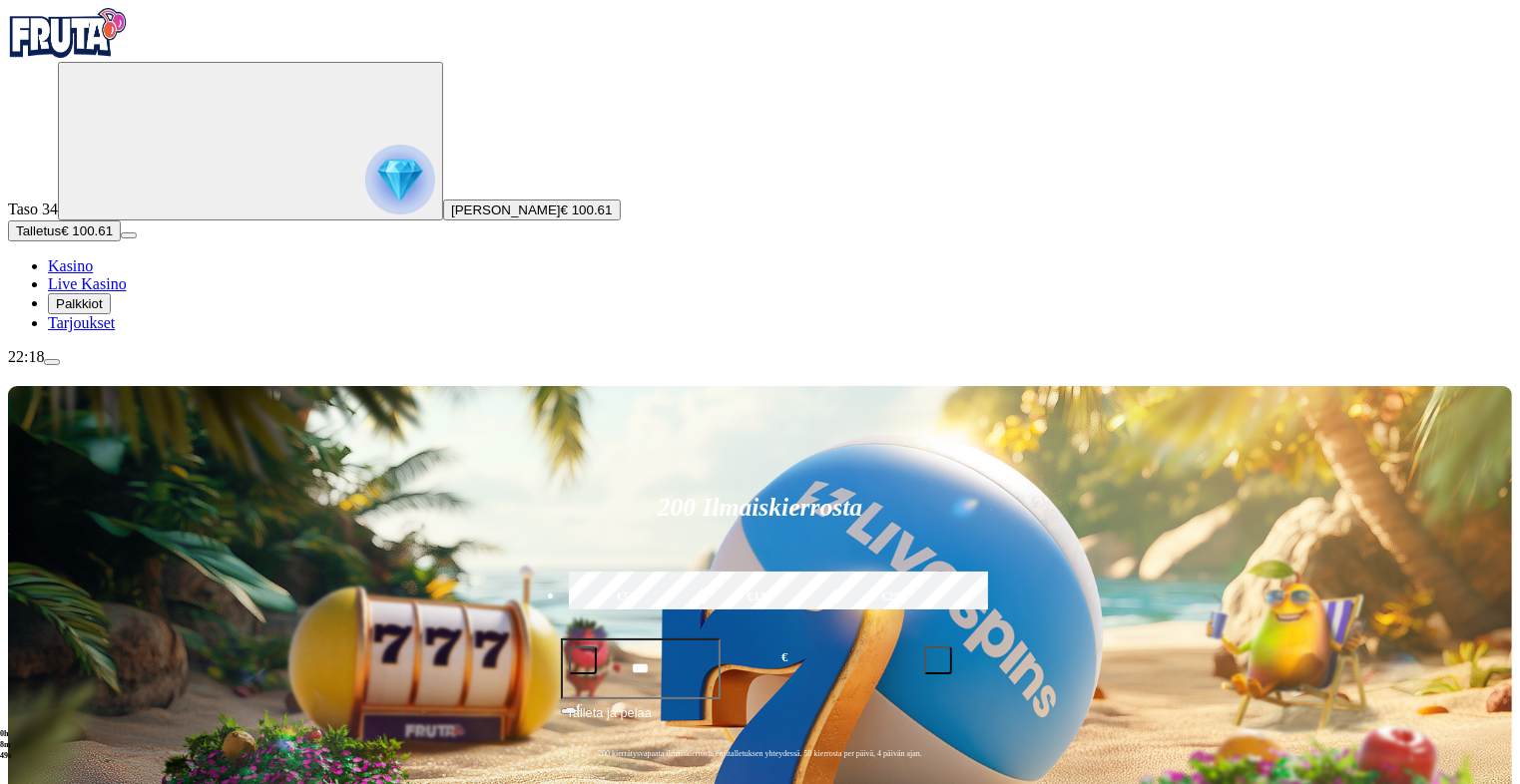 click on "Pelaa nyt" at bounding box center (-891, 1955) 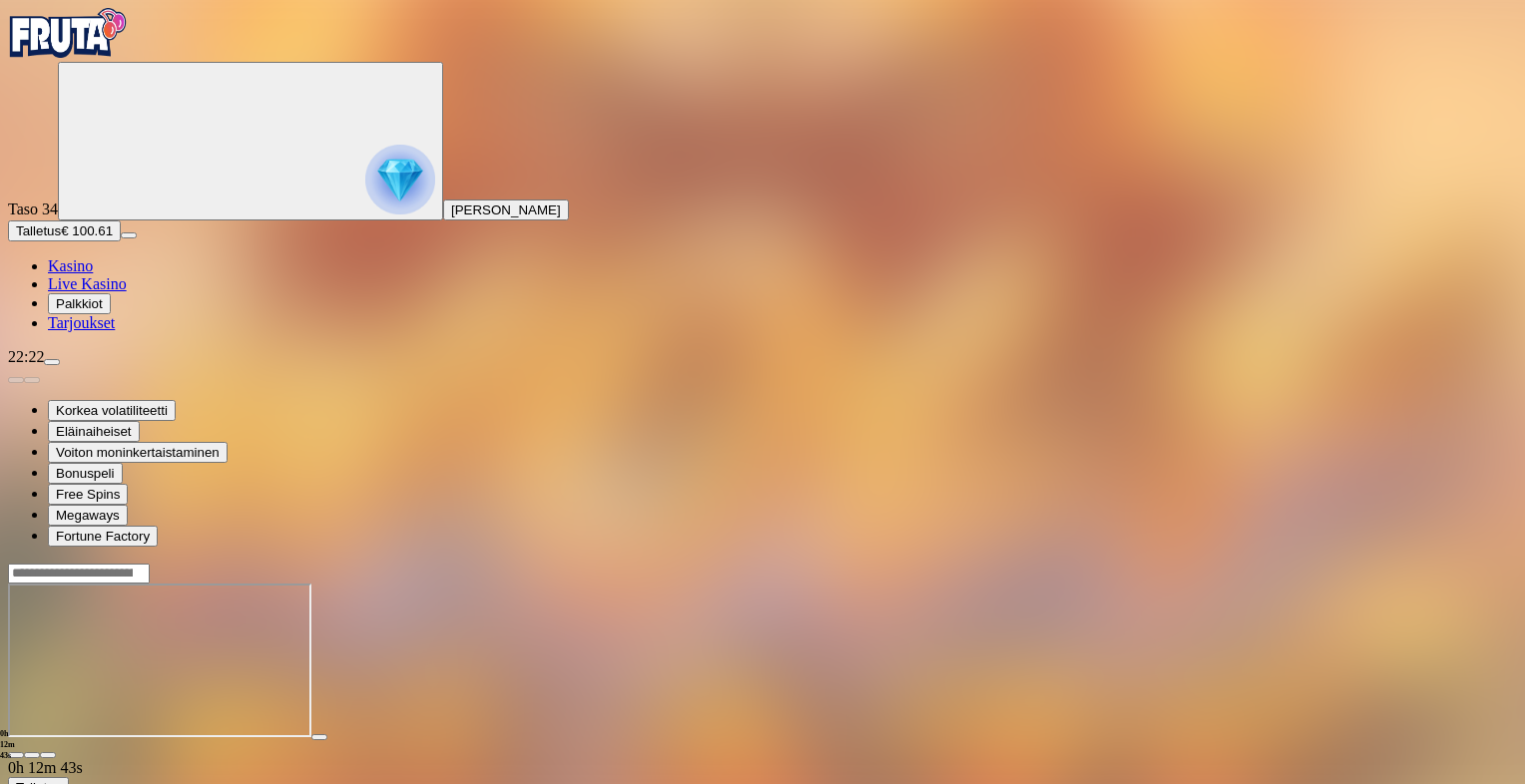 click at bounding box center (16, 755) 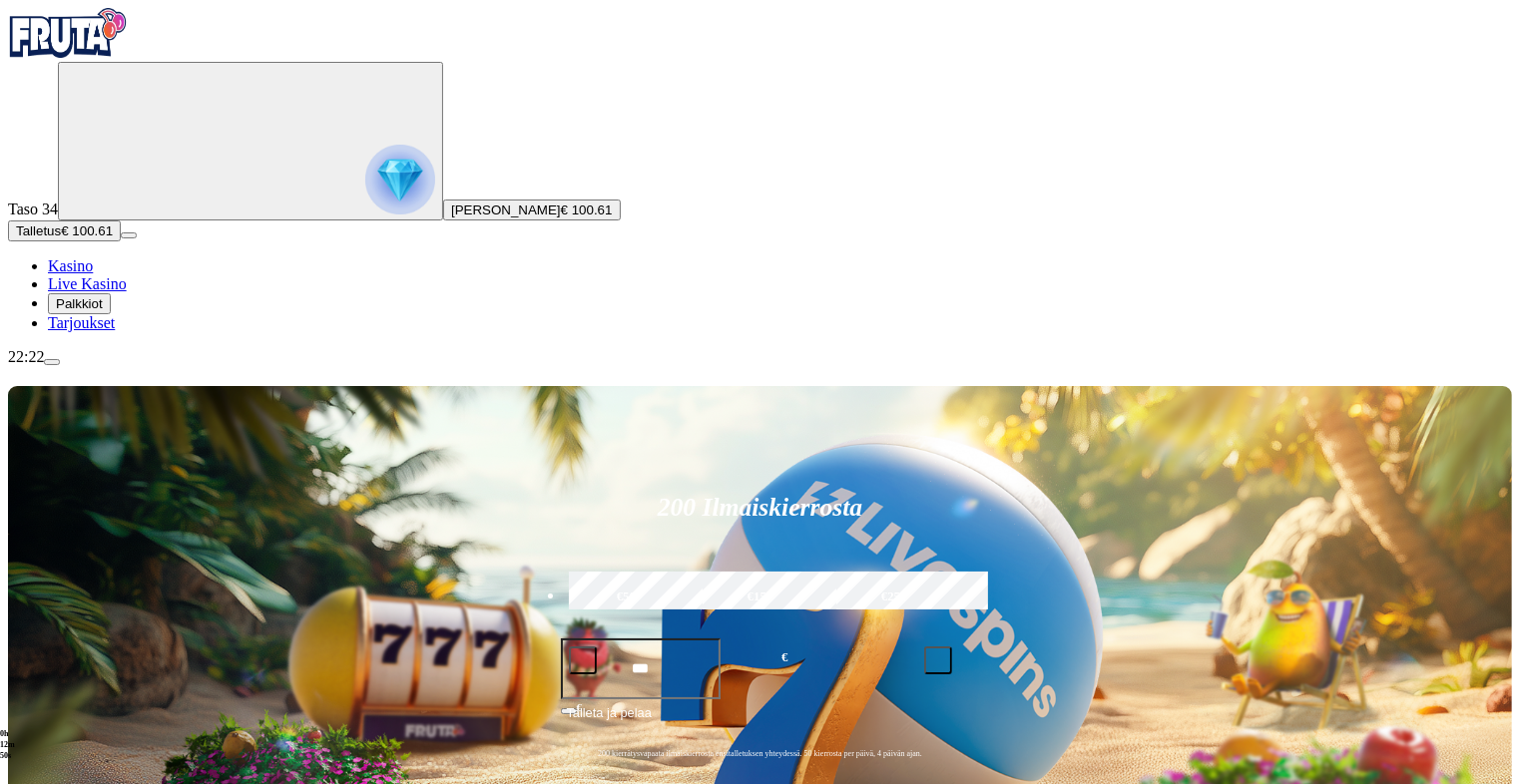 click at bounding box center (32, 1148) 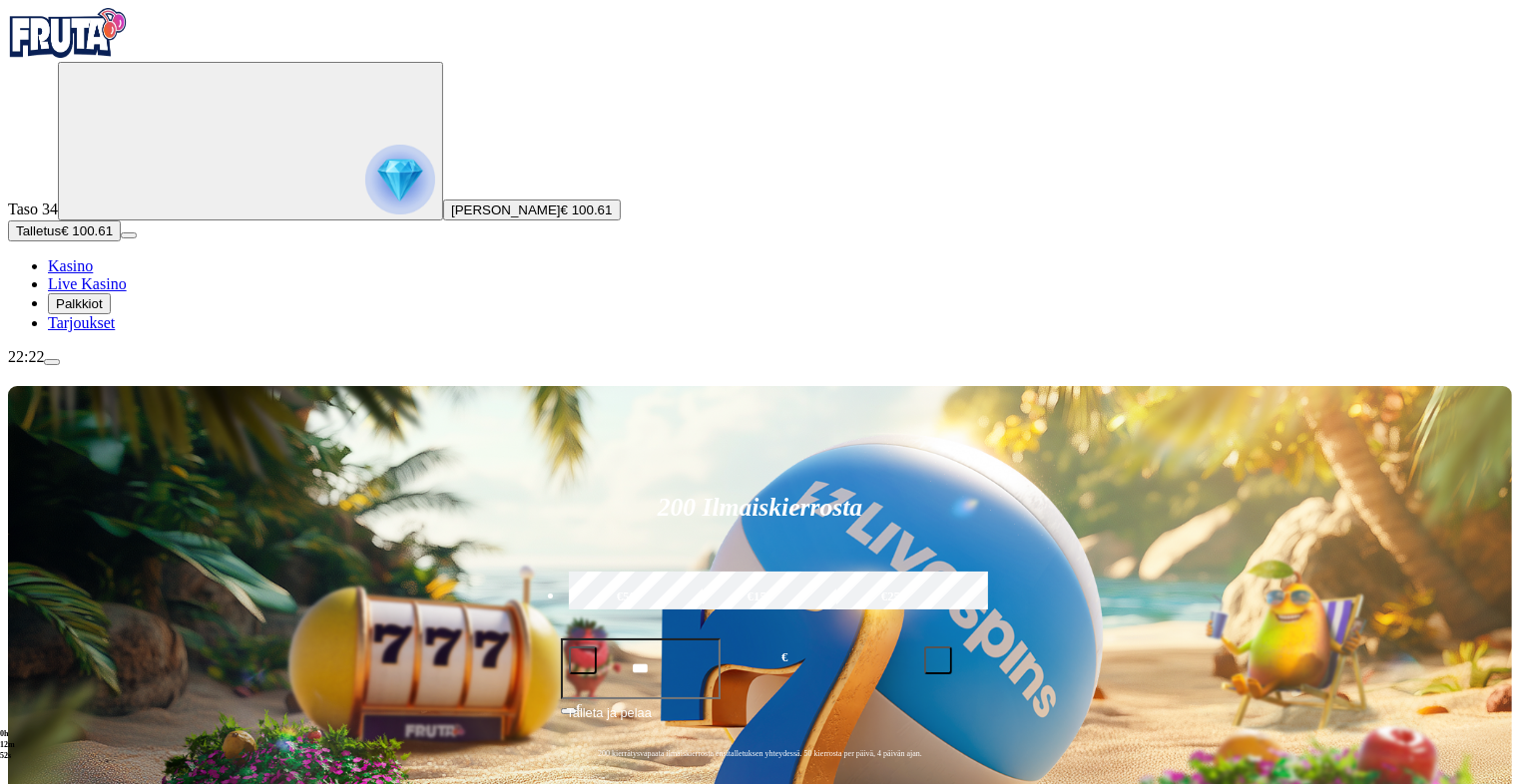 click at bounding box center (32, 1148) 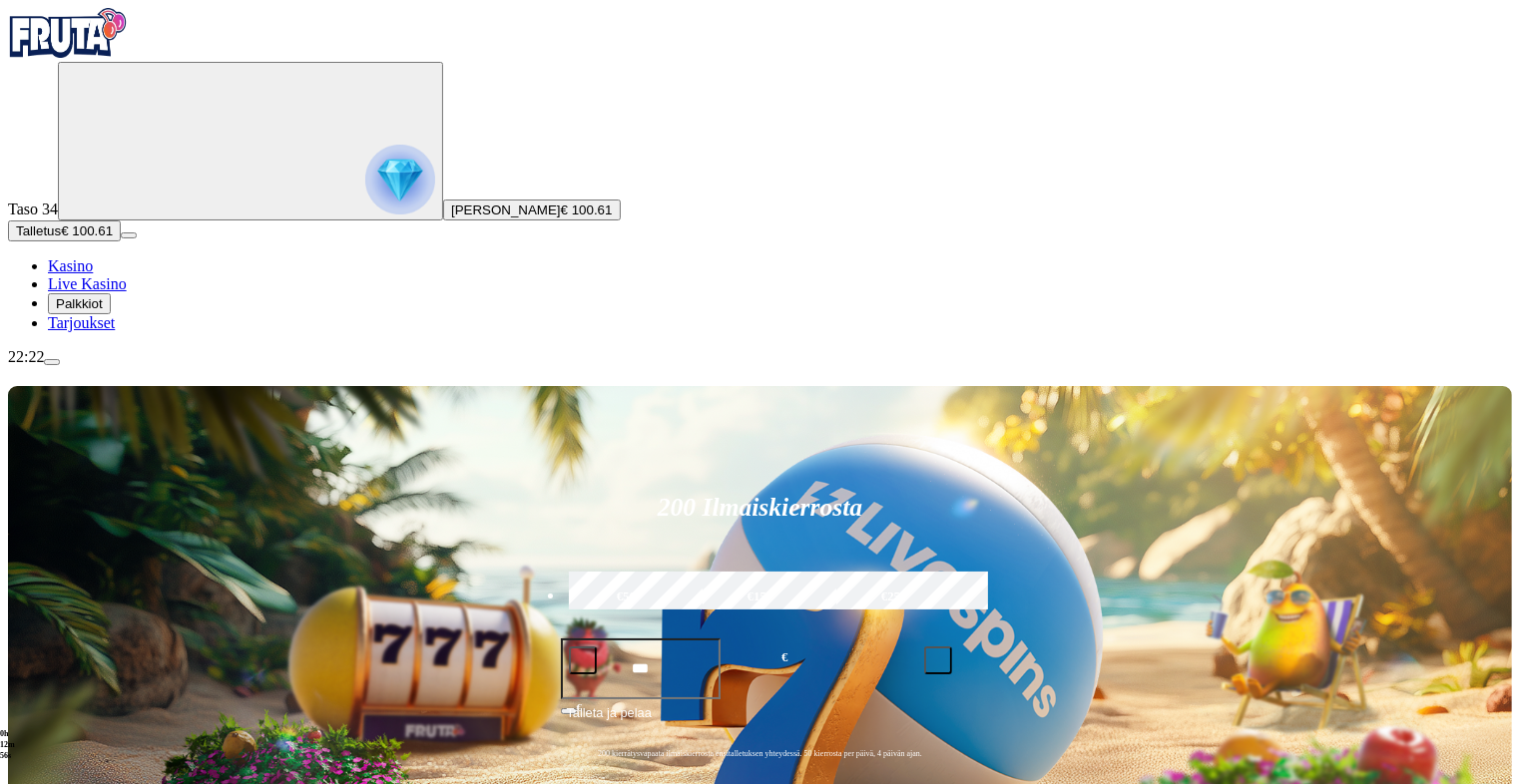 click at bounding box center [1057, 977] 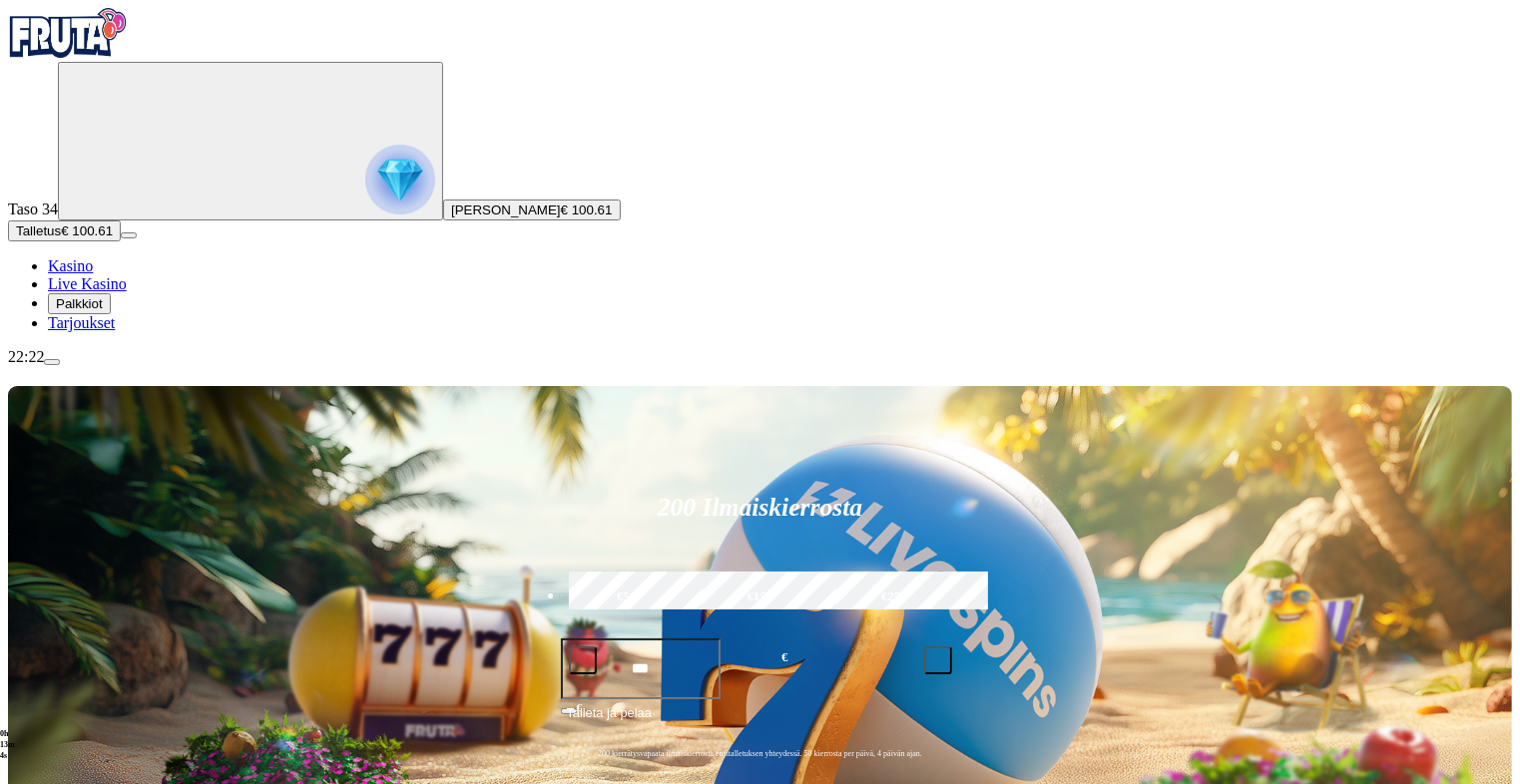 type on "*******" 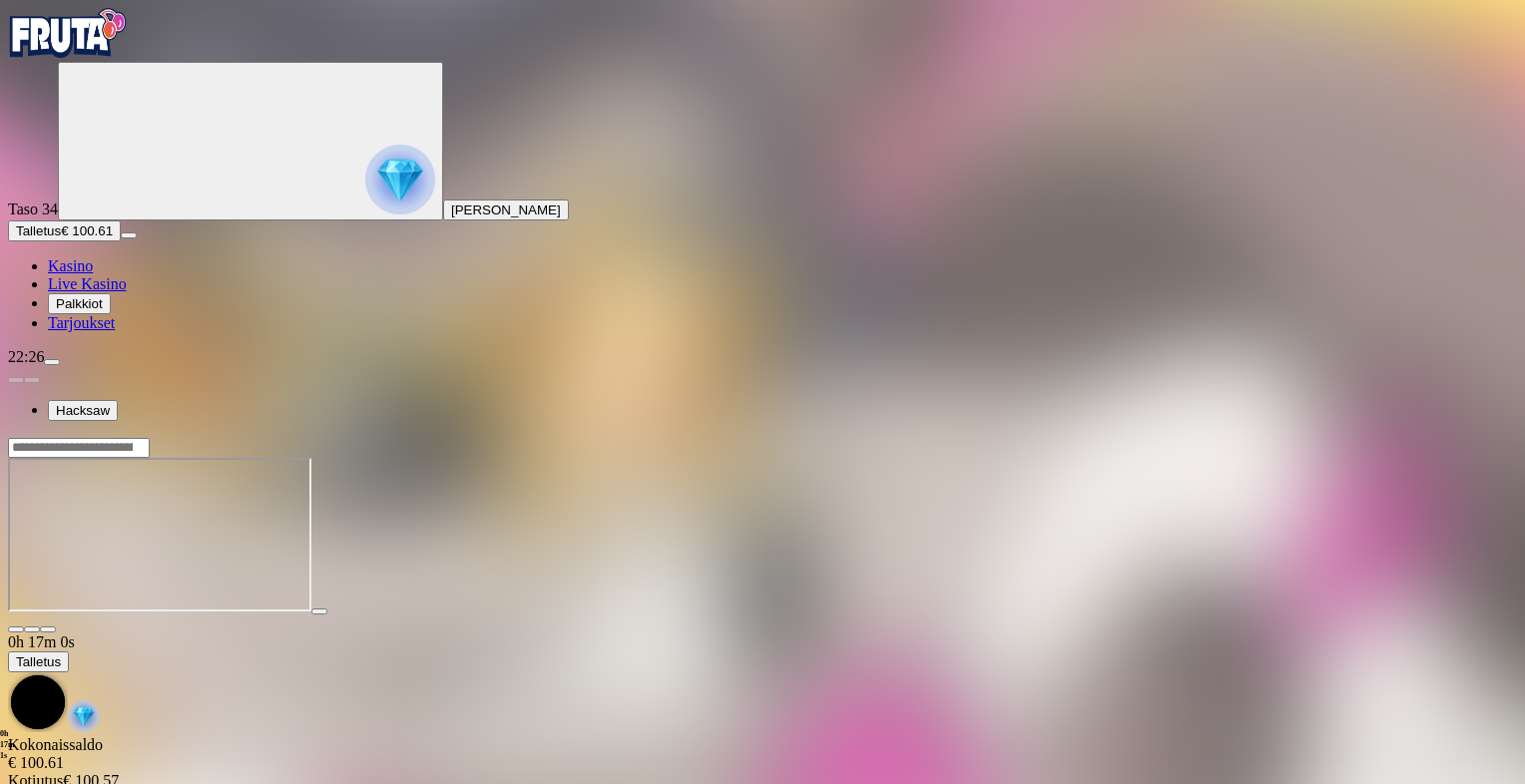 click at bounding box center (16, 629) 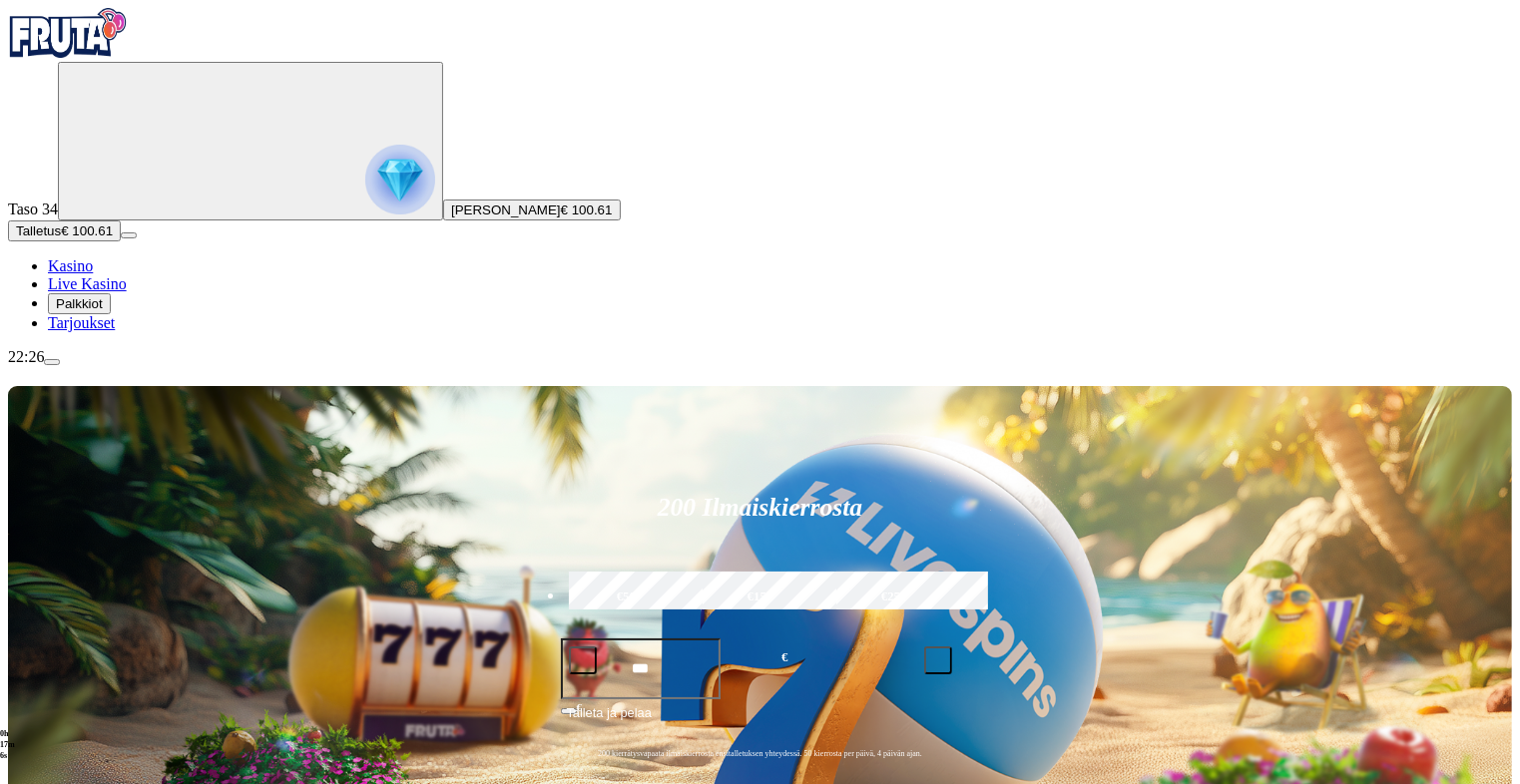 scroll, scrollTop: 685, scrollLeft: 0, axis: vertical 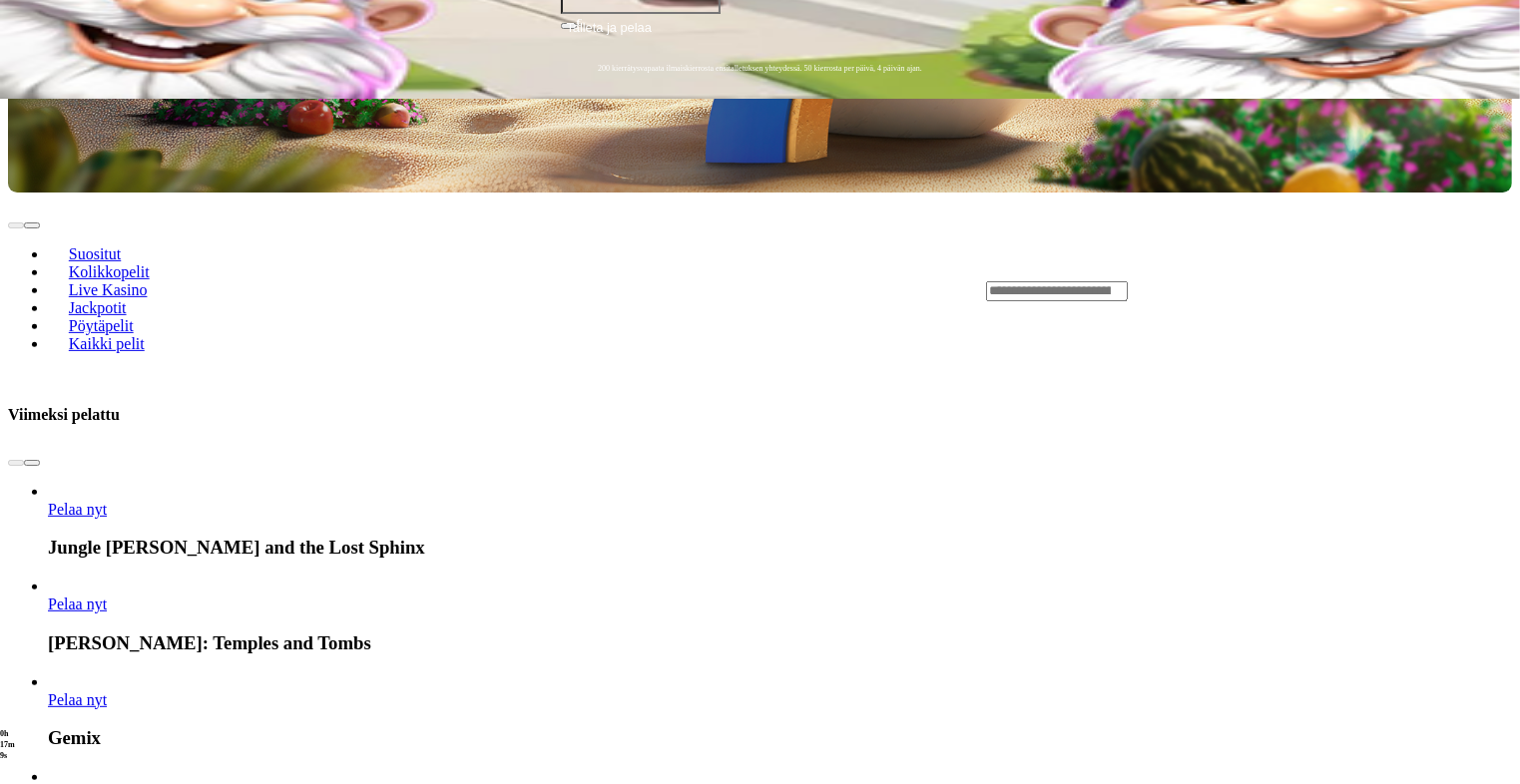 click on "Pelaa nyt" at bounding box center [77, 1662] 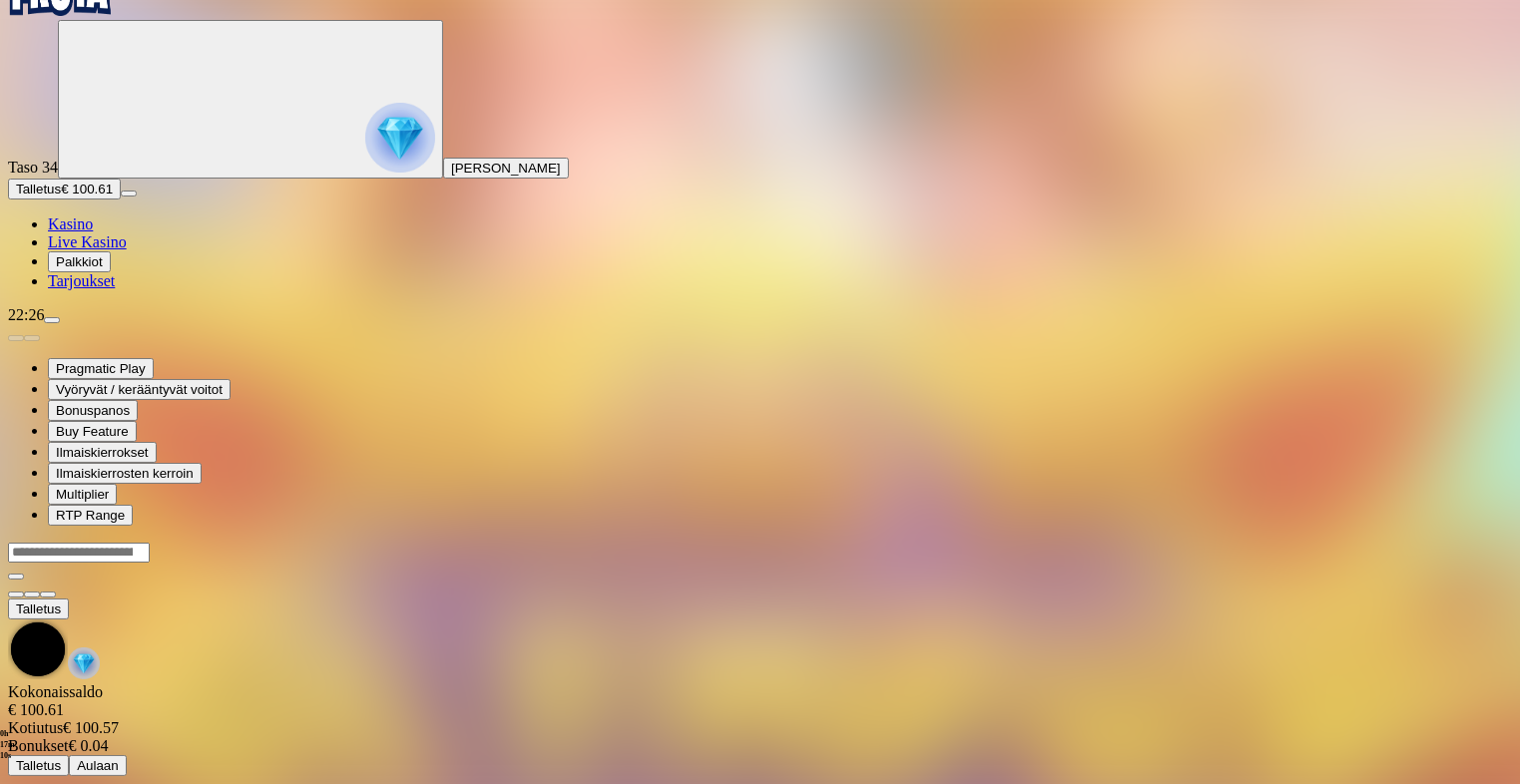 scroll, scrollTop: 0, scrollLeft: 0, axis: both 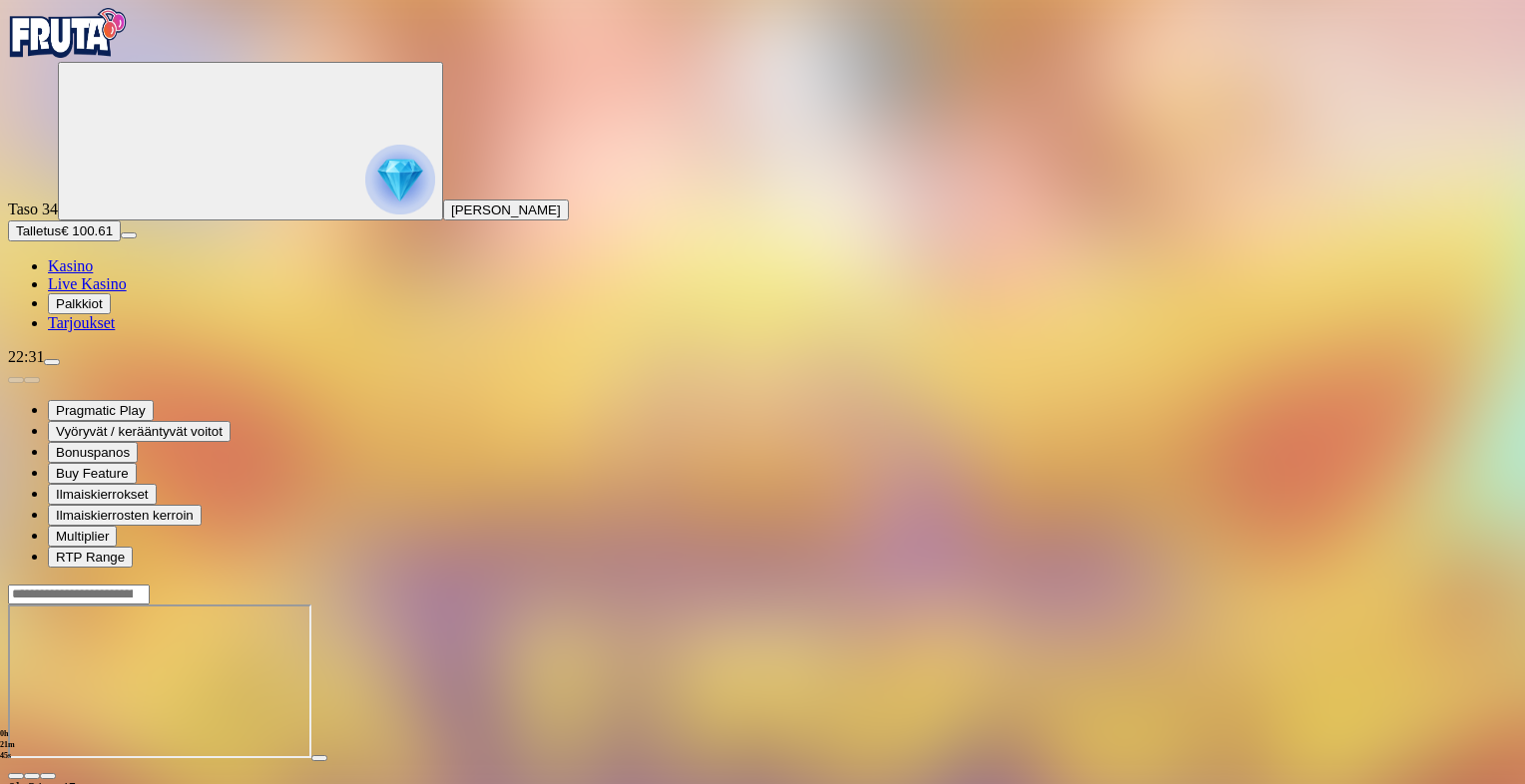 click at bounding box center (16, 776) 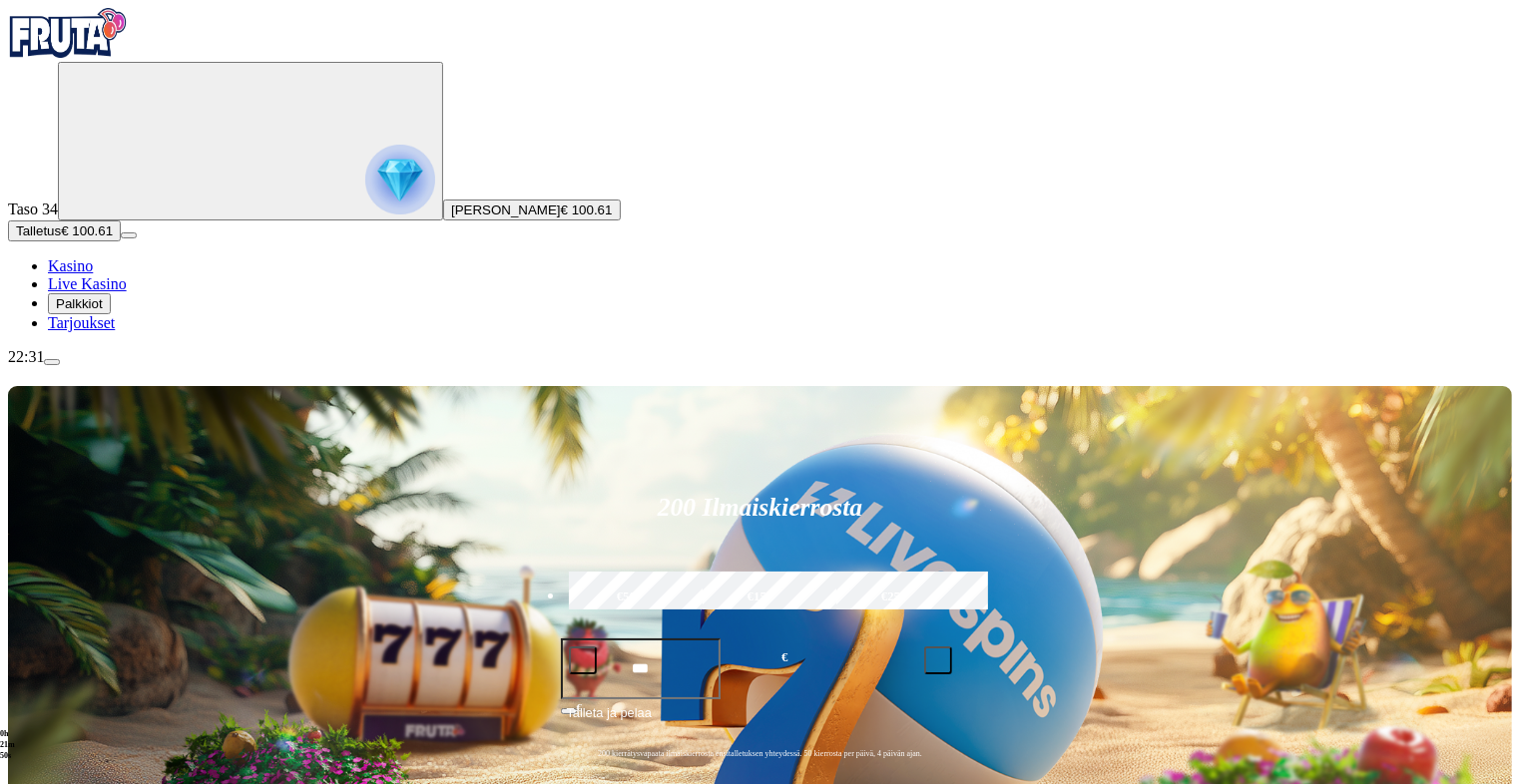 scroll, scrollTop: 685, scrollLeft: 0, axis: vertical 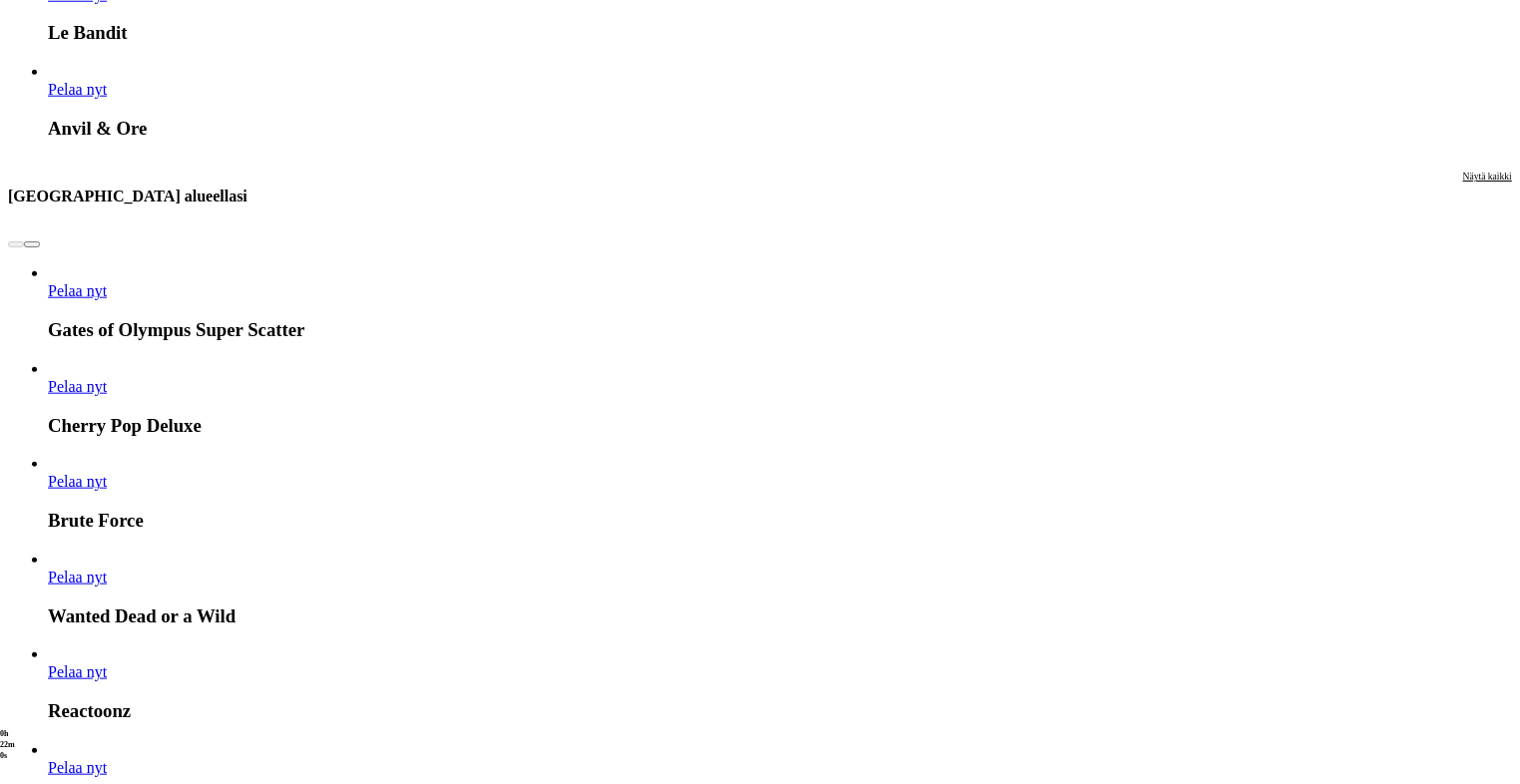 click on "Pelaa nyt" at bounding box center (77, 18657) 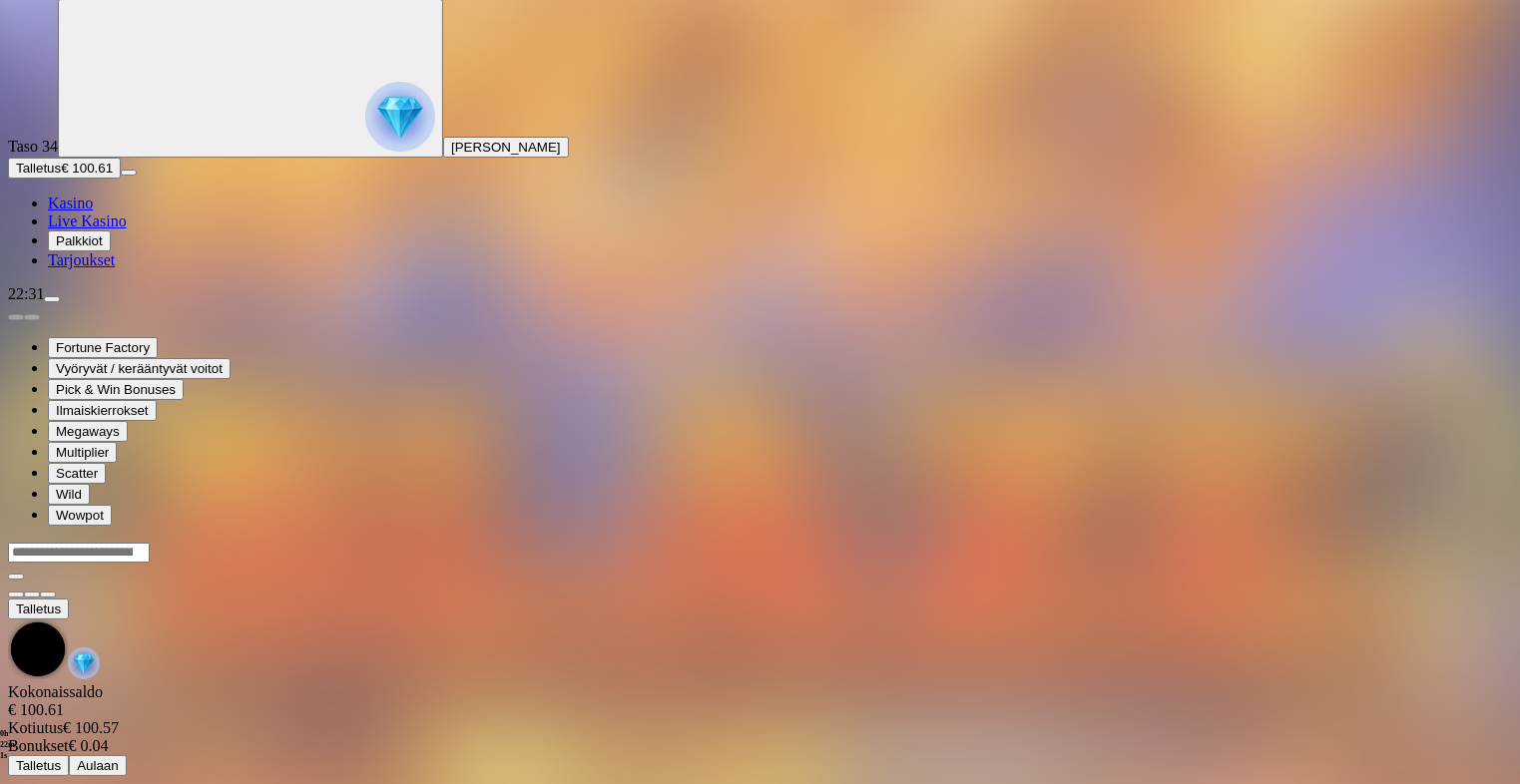 scroll, scrollTop: 0, scrollLeft: 0, axis: both 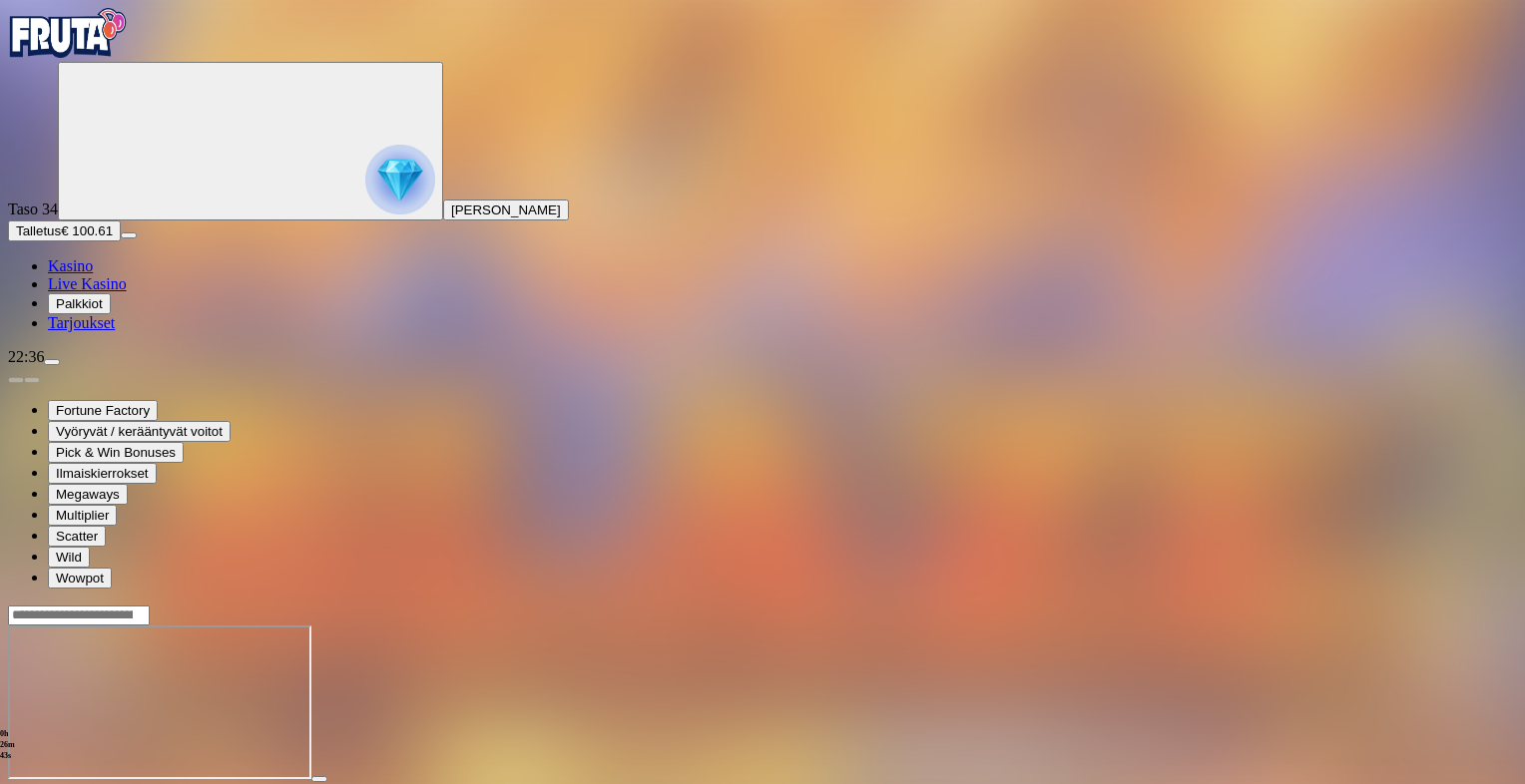 click at bounding box center [16, 797] 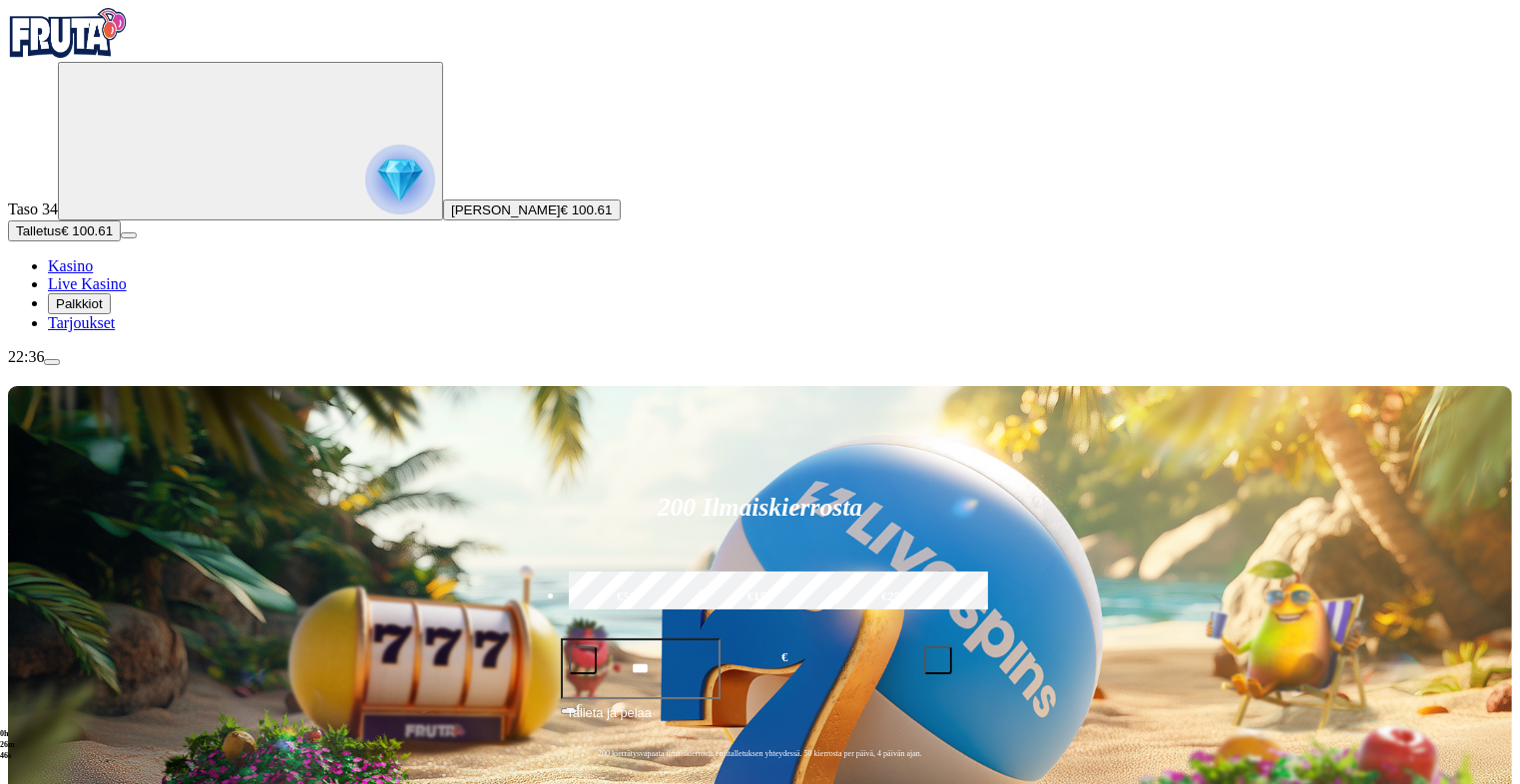 scroll, scrollTop: 685, scrollLeft: 0, axis: vertical 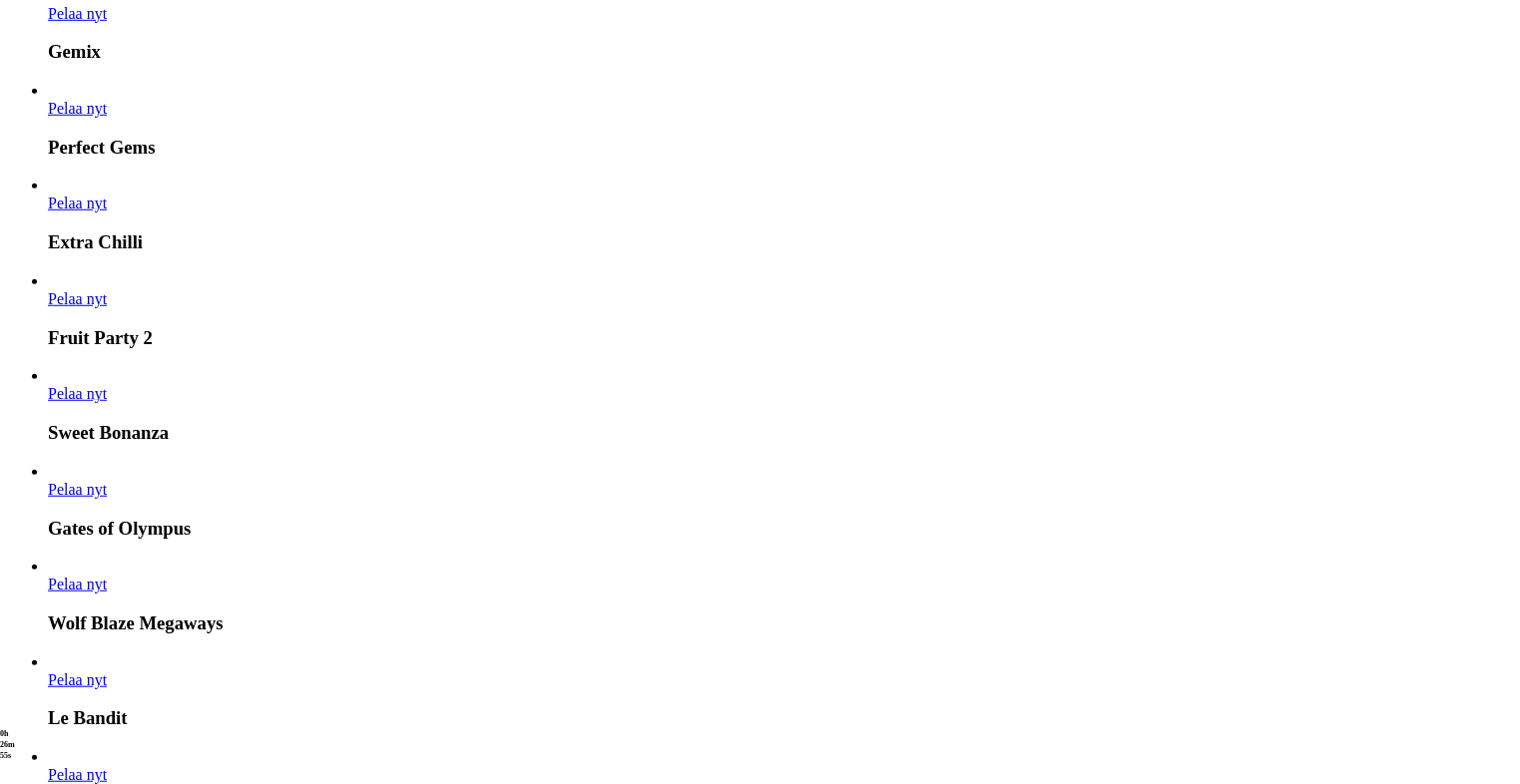 click on "Pelaa nyt" at bounding box center [77, 16332] 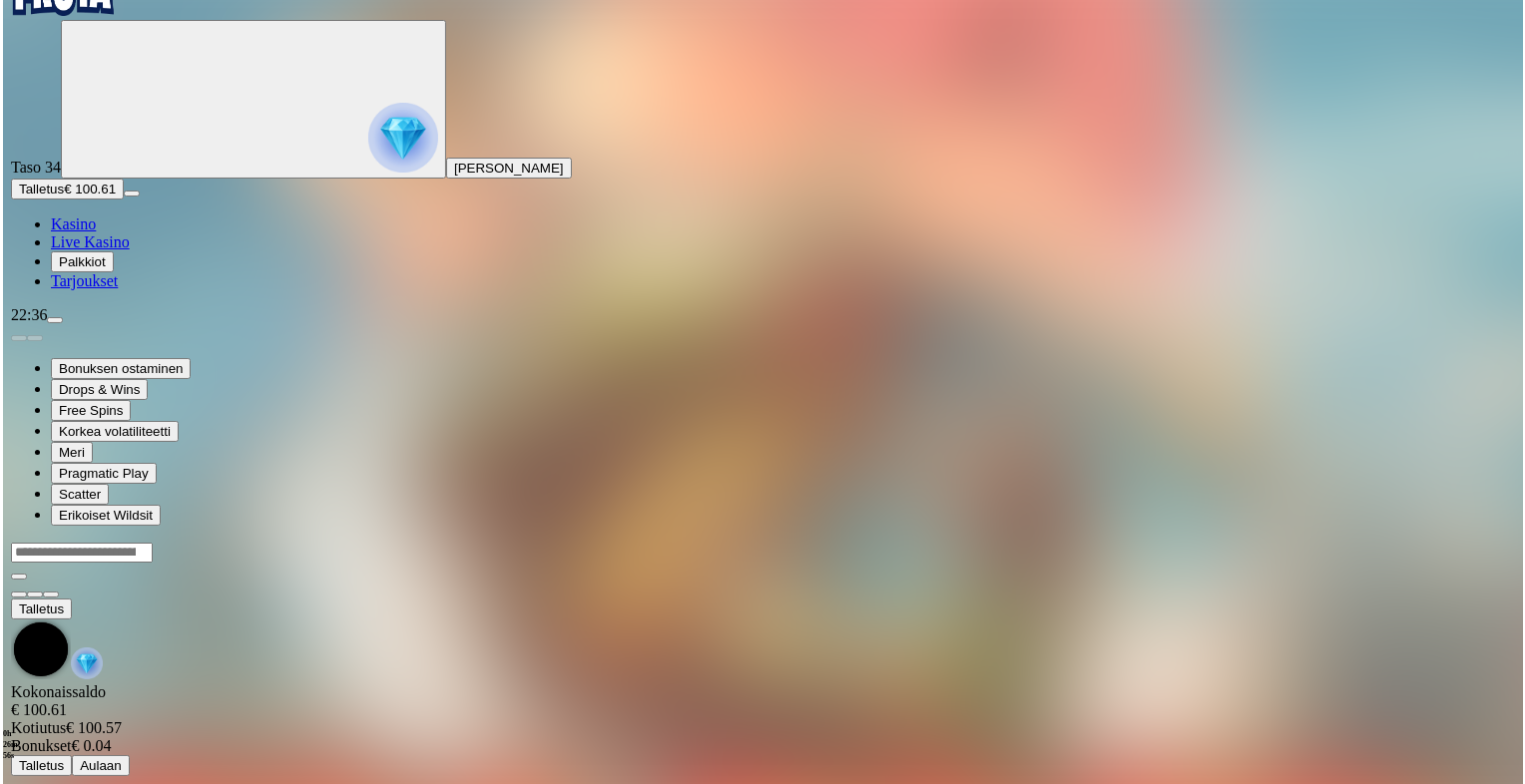 scroll, scrollTop: 0, scrollLeft: 0, axis: both 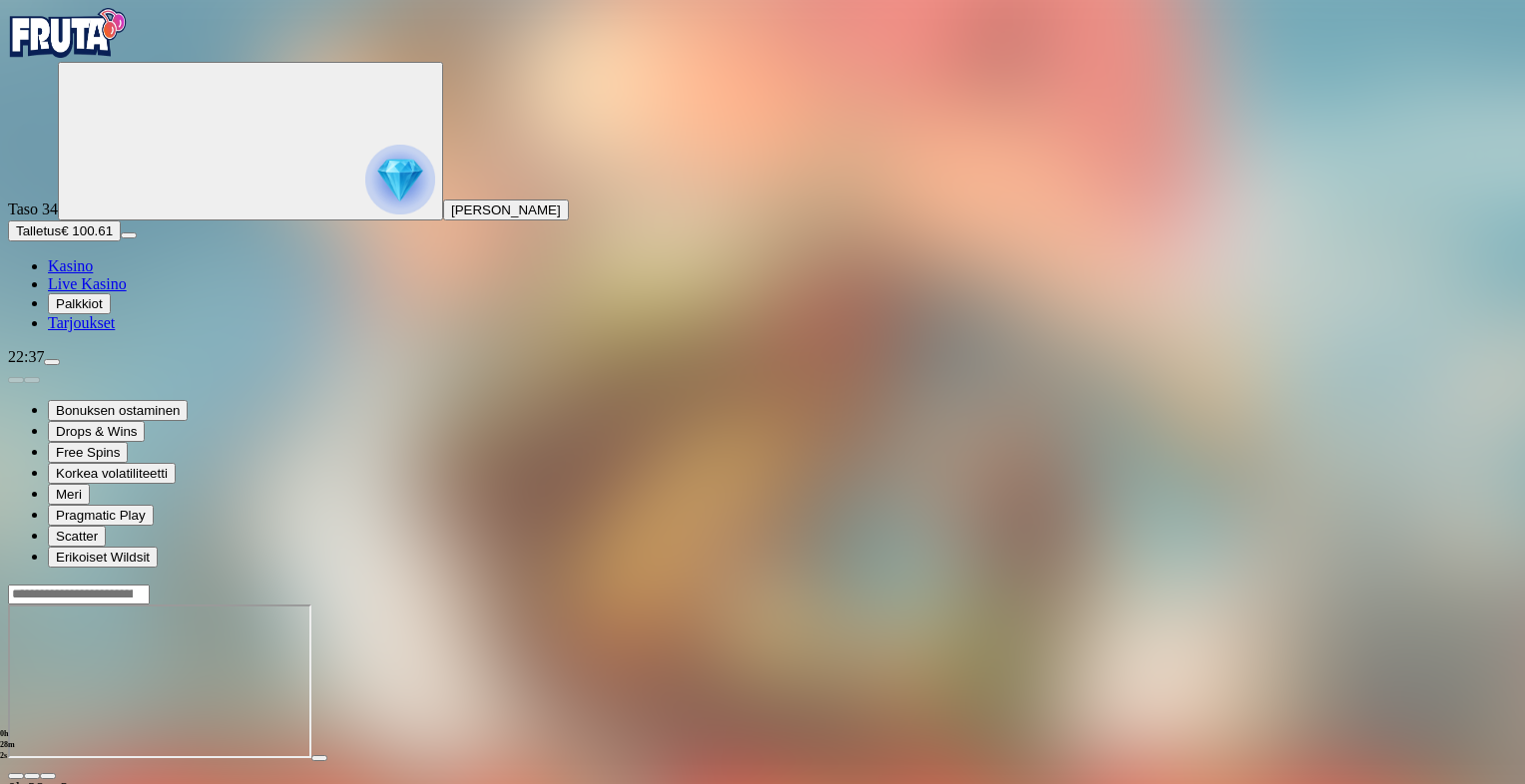 click at bounding box center (16, 776) 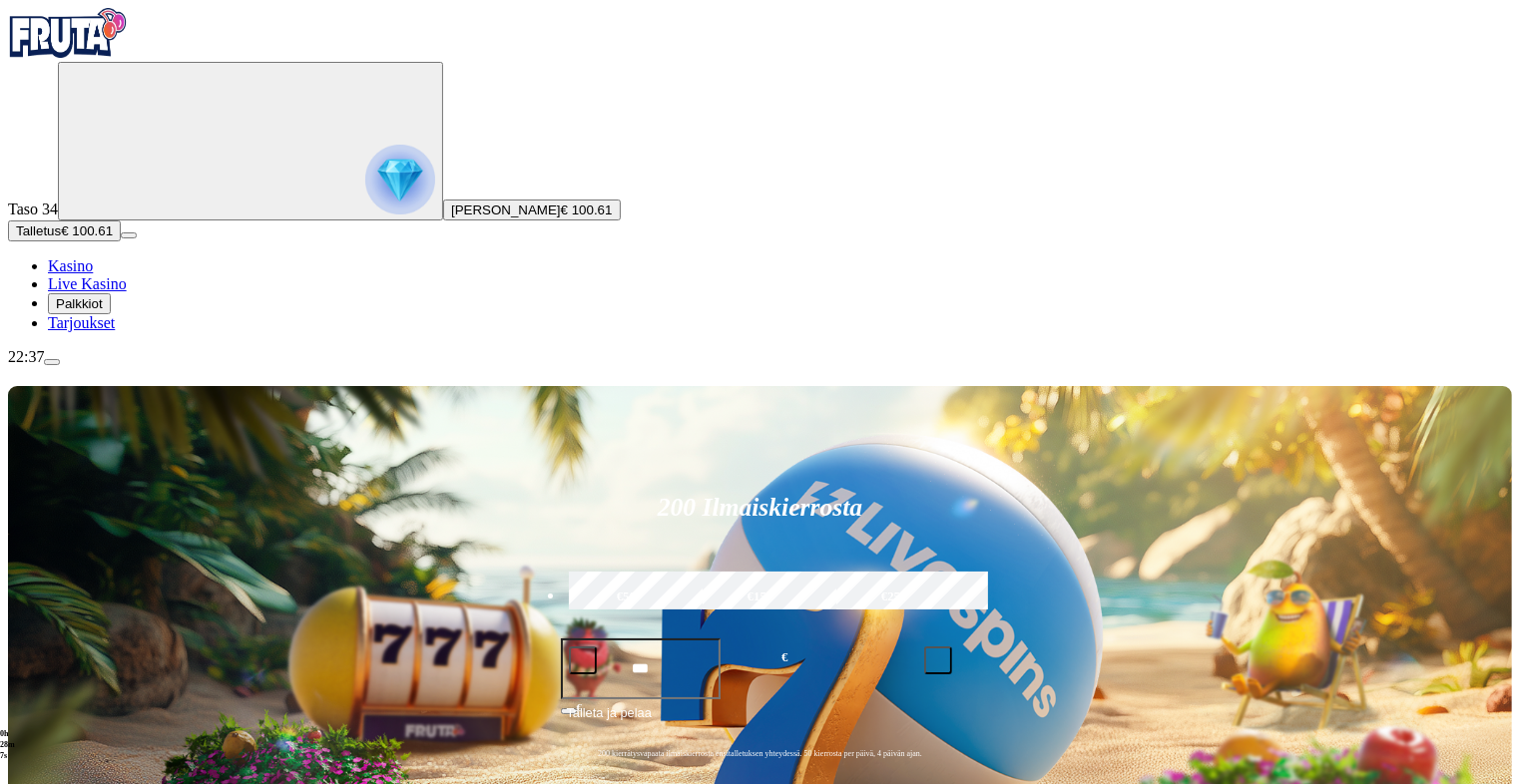 click on "Pelaa nyt" at bounding box center (77, 1574) 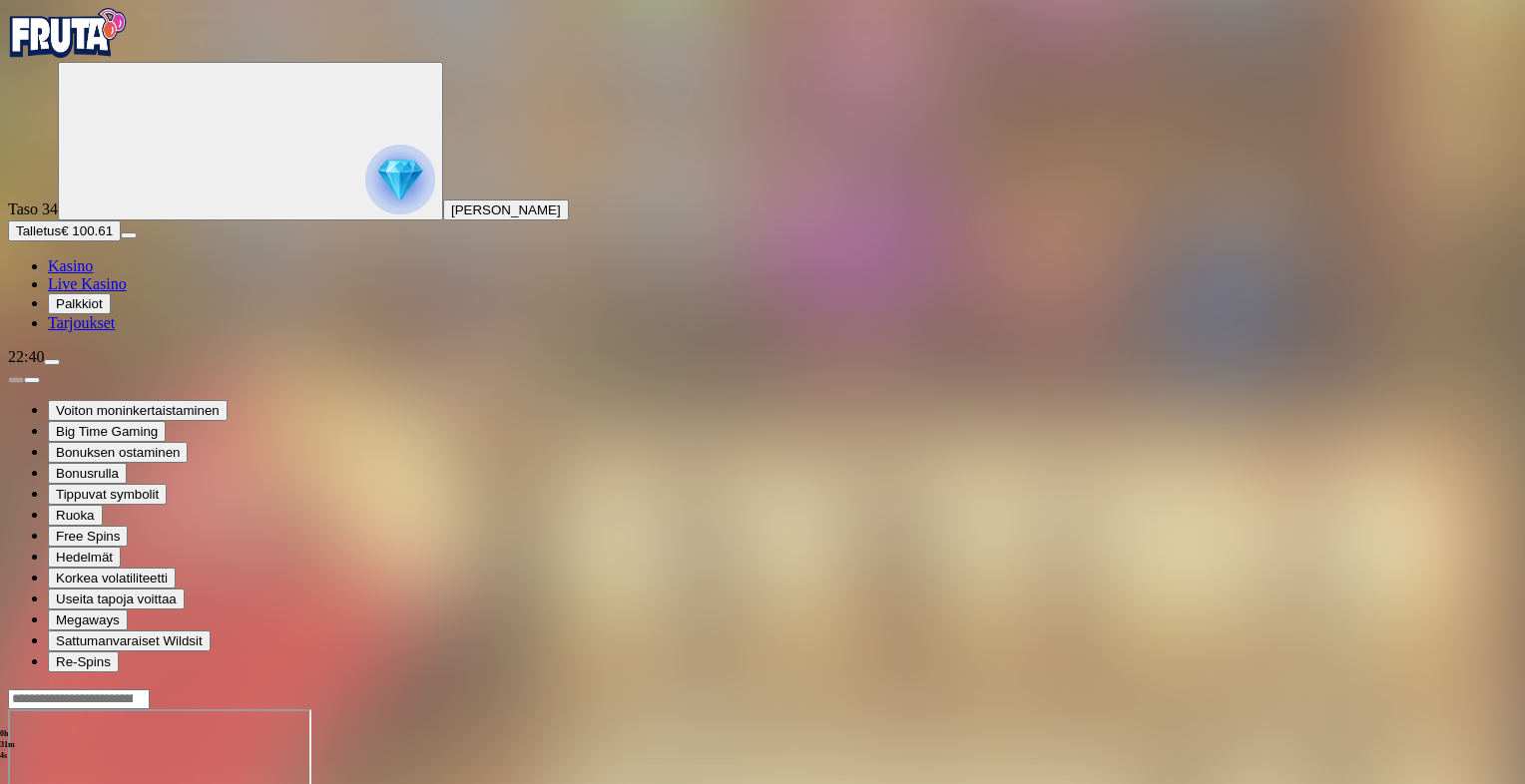 click at bounding box center (16, 881) 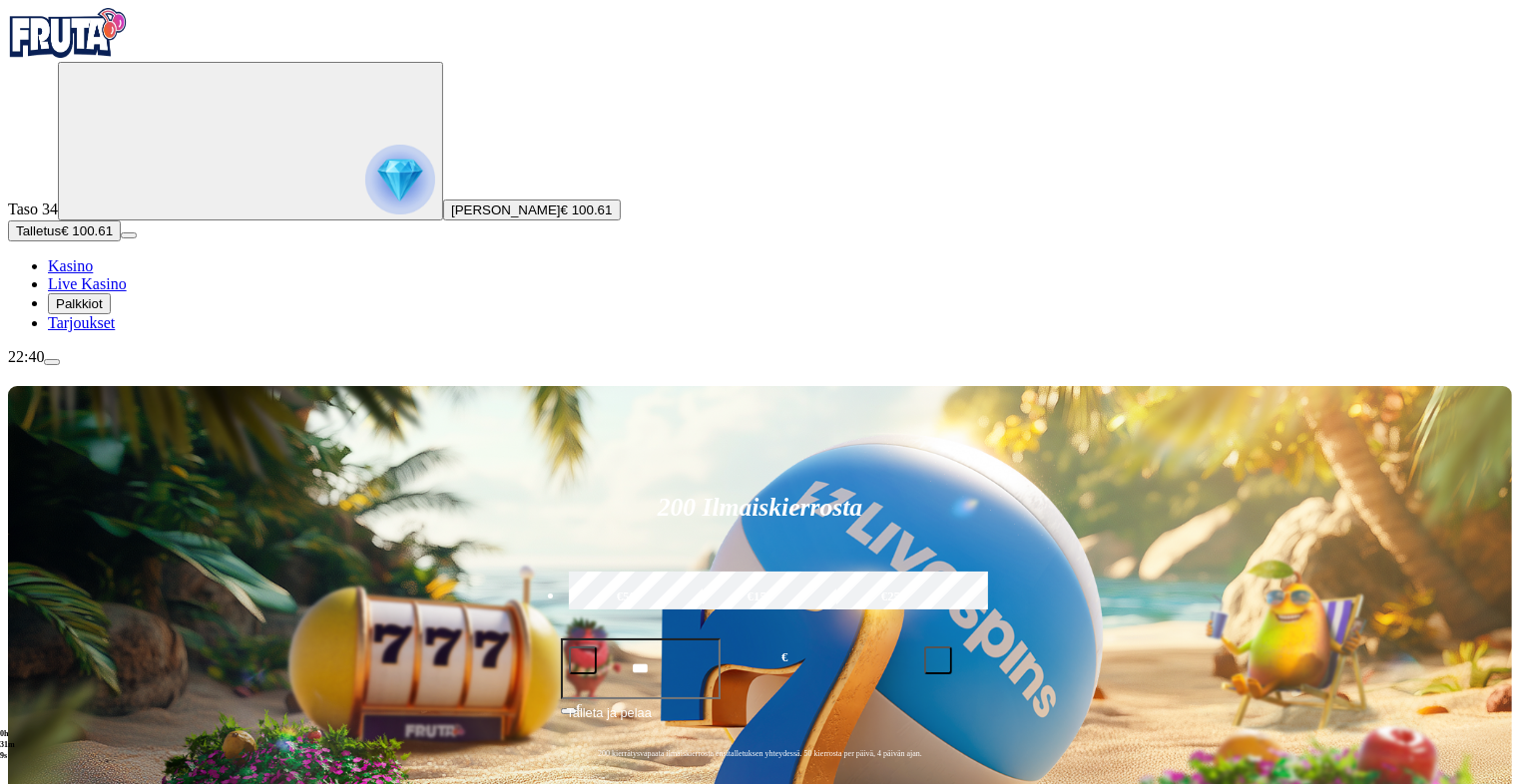 click on "Pelaa nyt" at bounding box center (77, 1194) 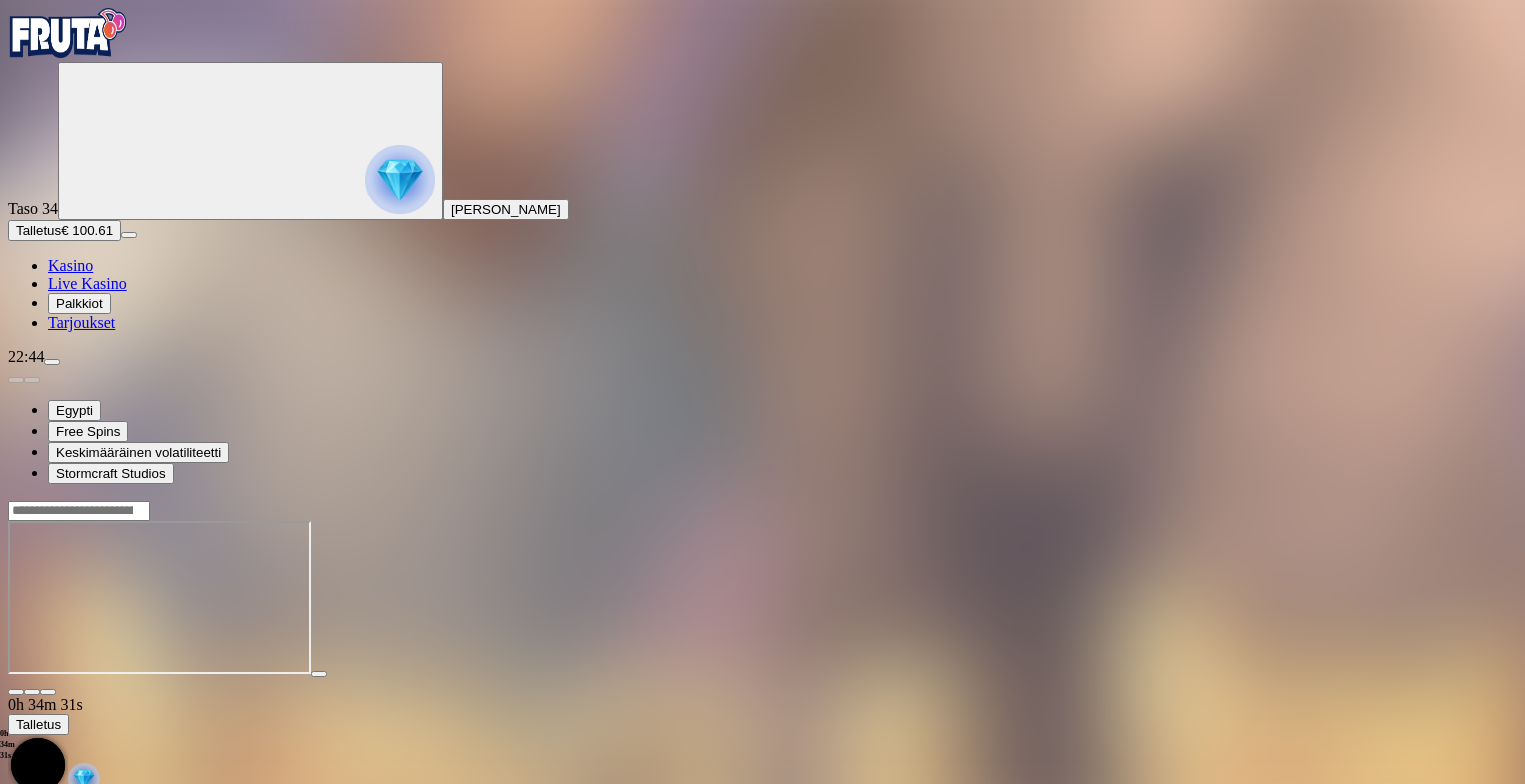 click at bounding box center [16, 692] 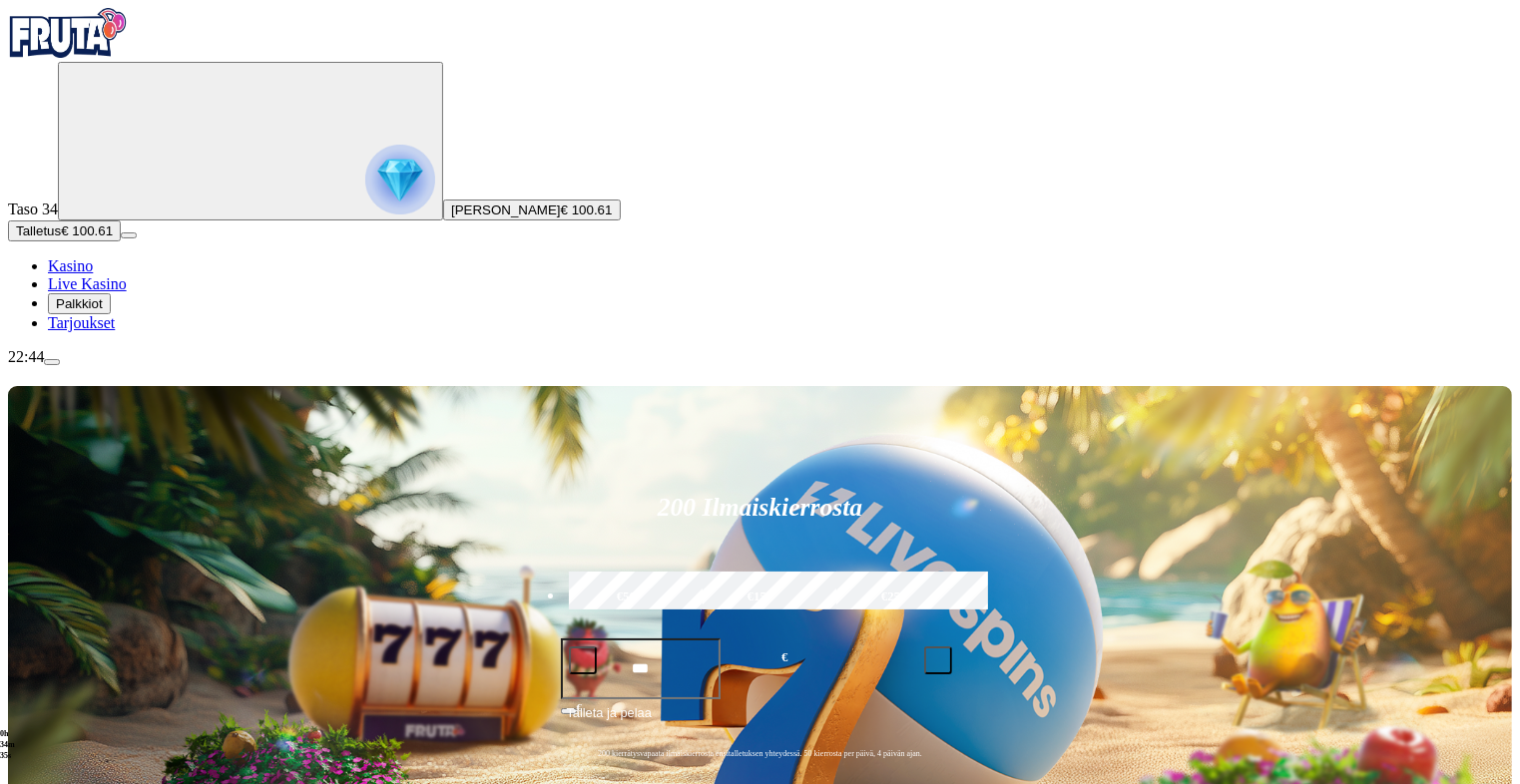 click at bounding box center [52, 362] 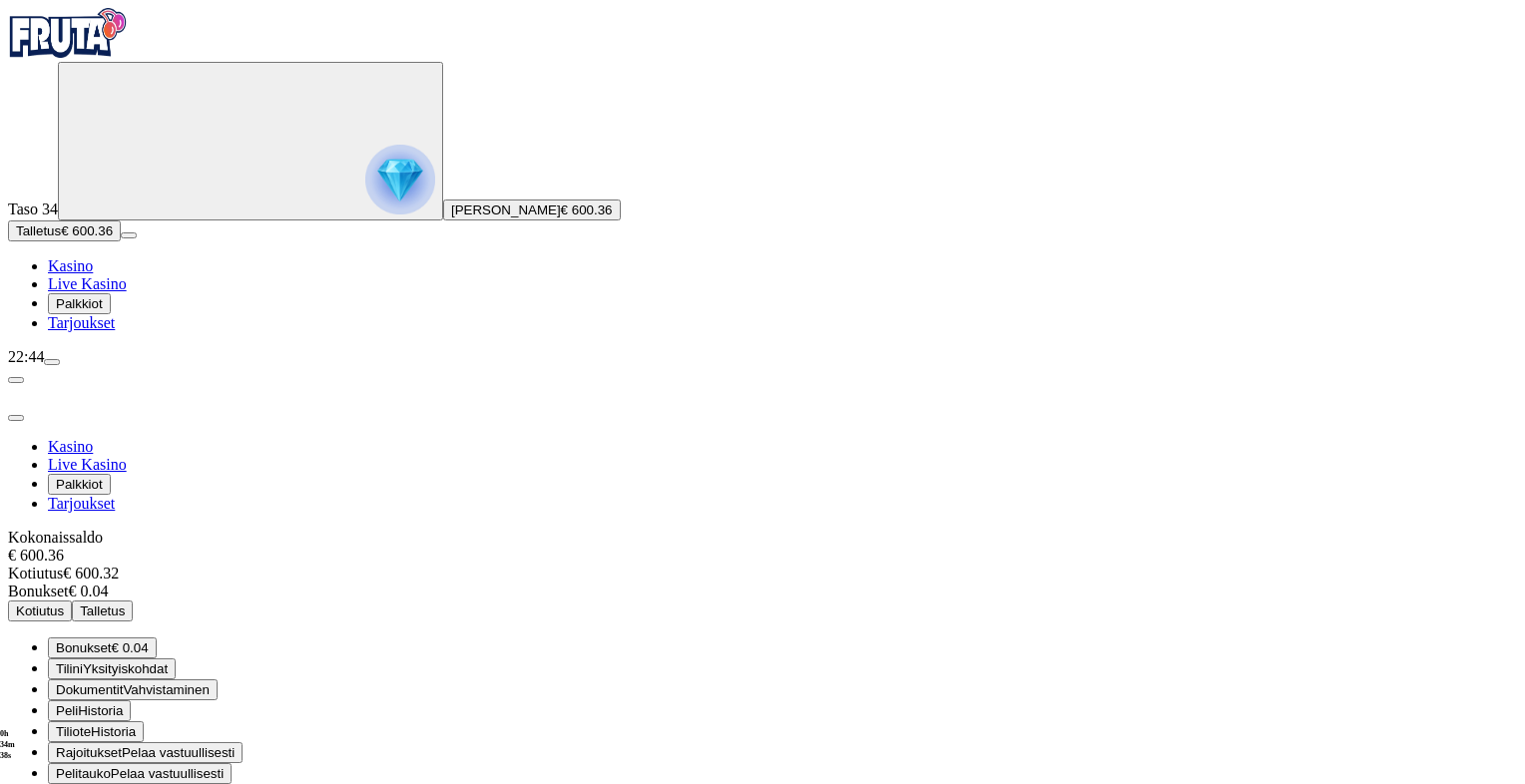 click on "Kotiutus" at bounding box center (40, 610) 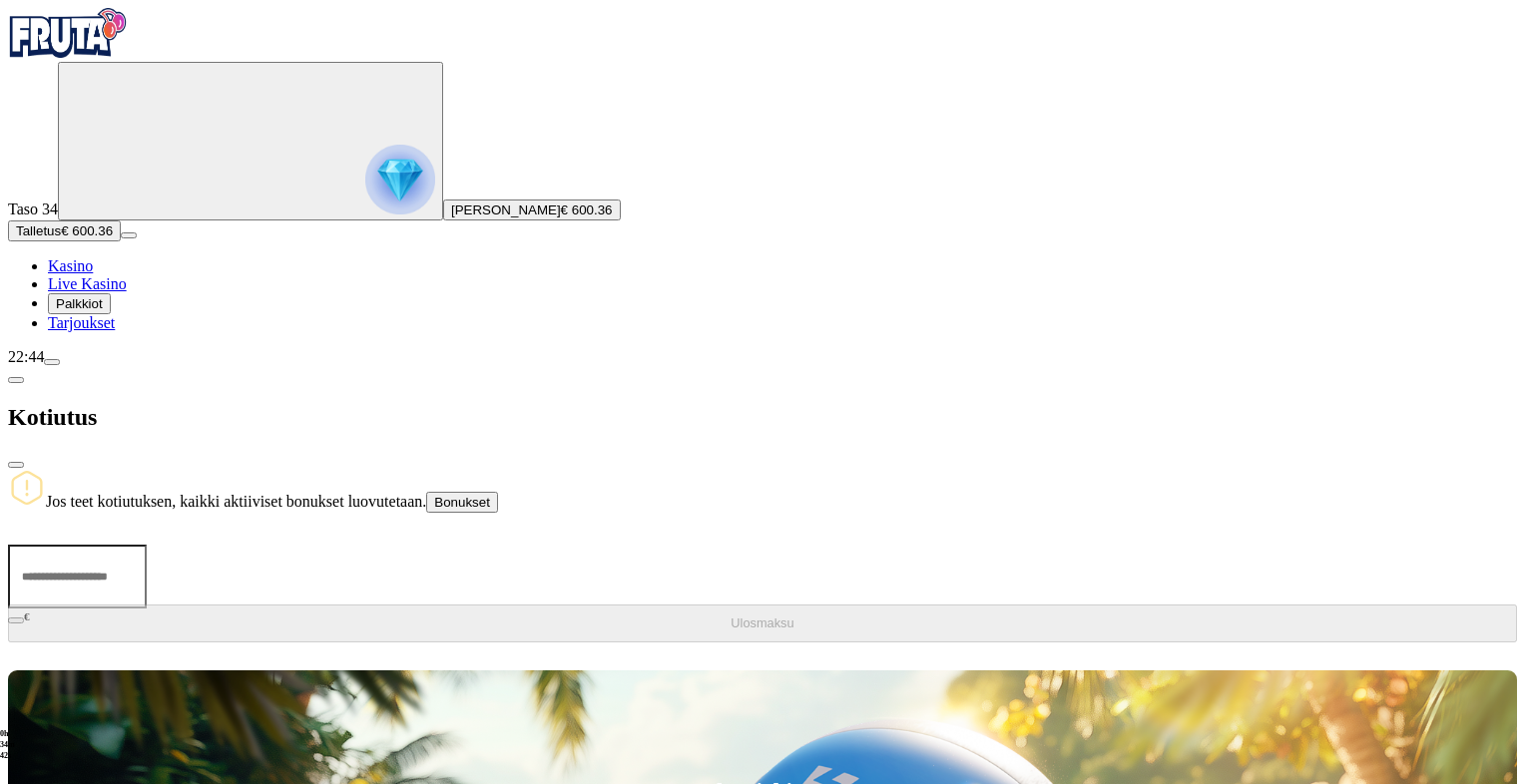 click at bounding box center [77, 577] 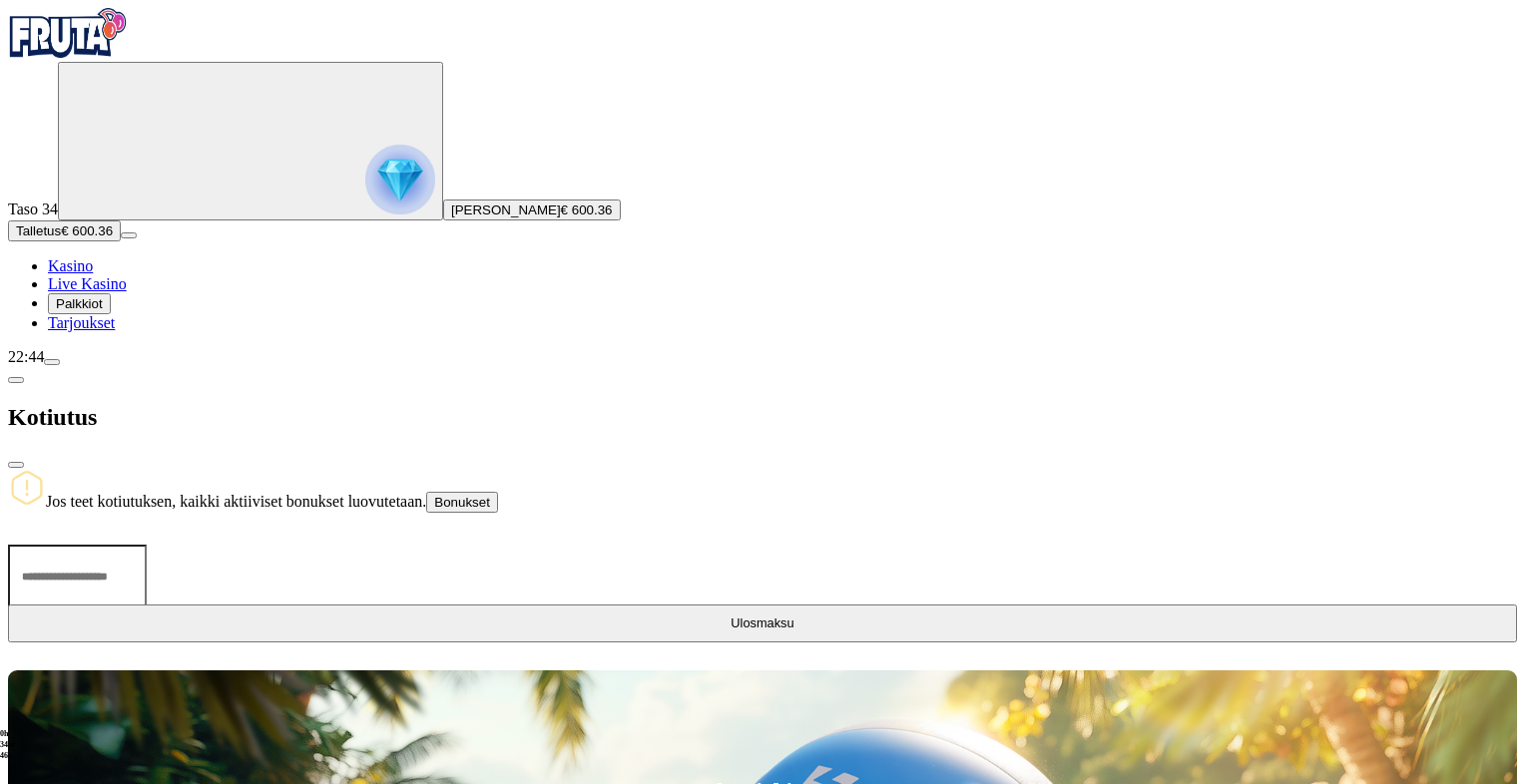 type on "***" 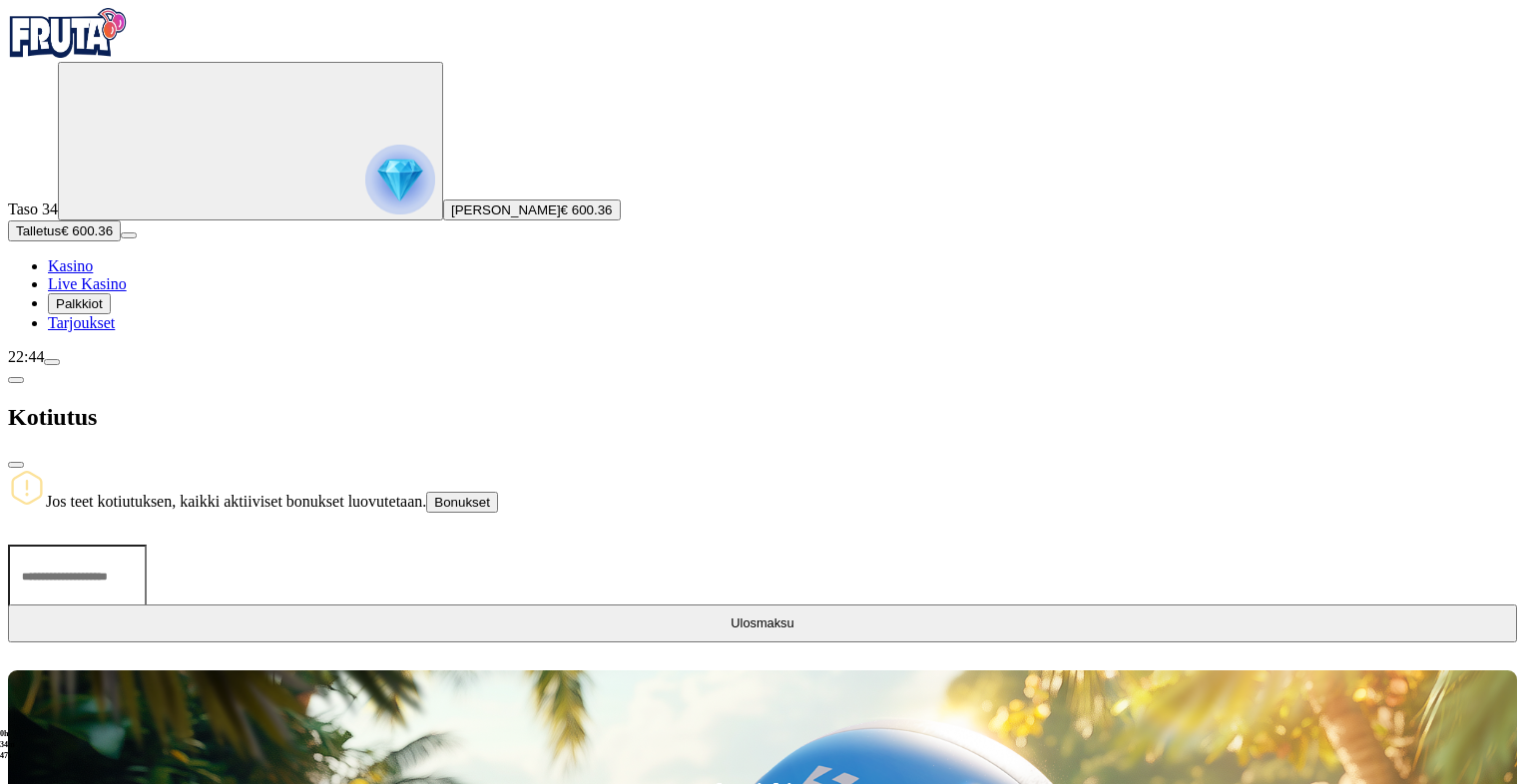 click on "Ulosmaksu" at bounding box center (762, 623) 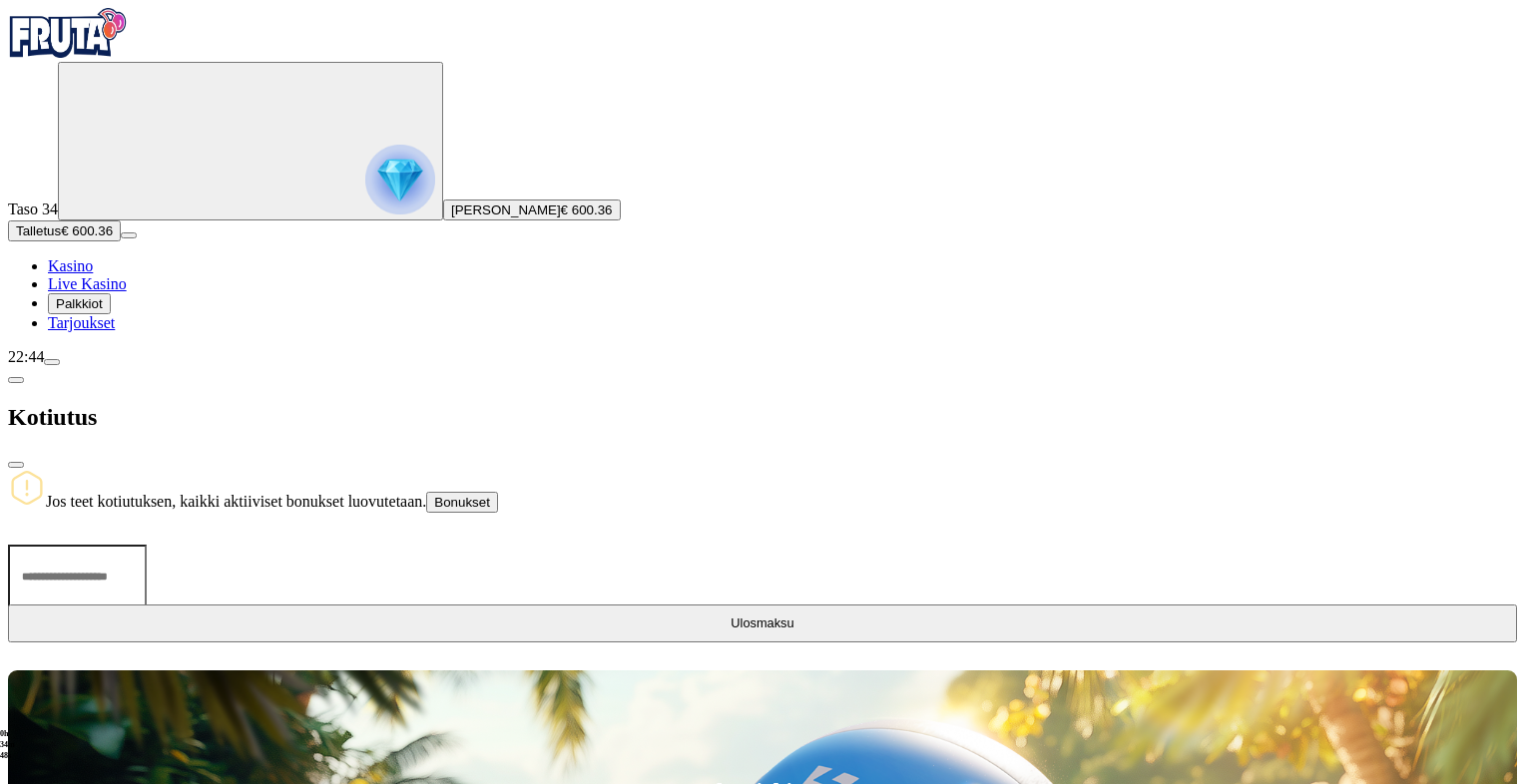 type 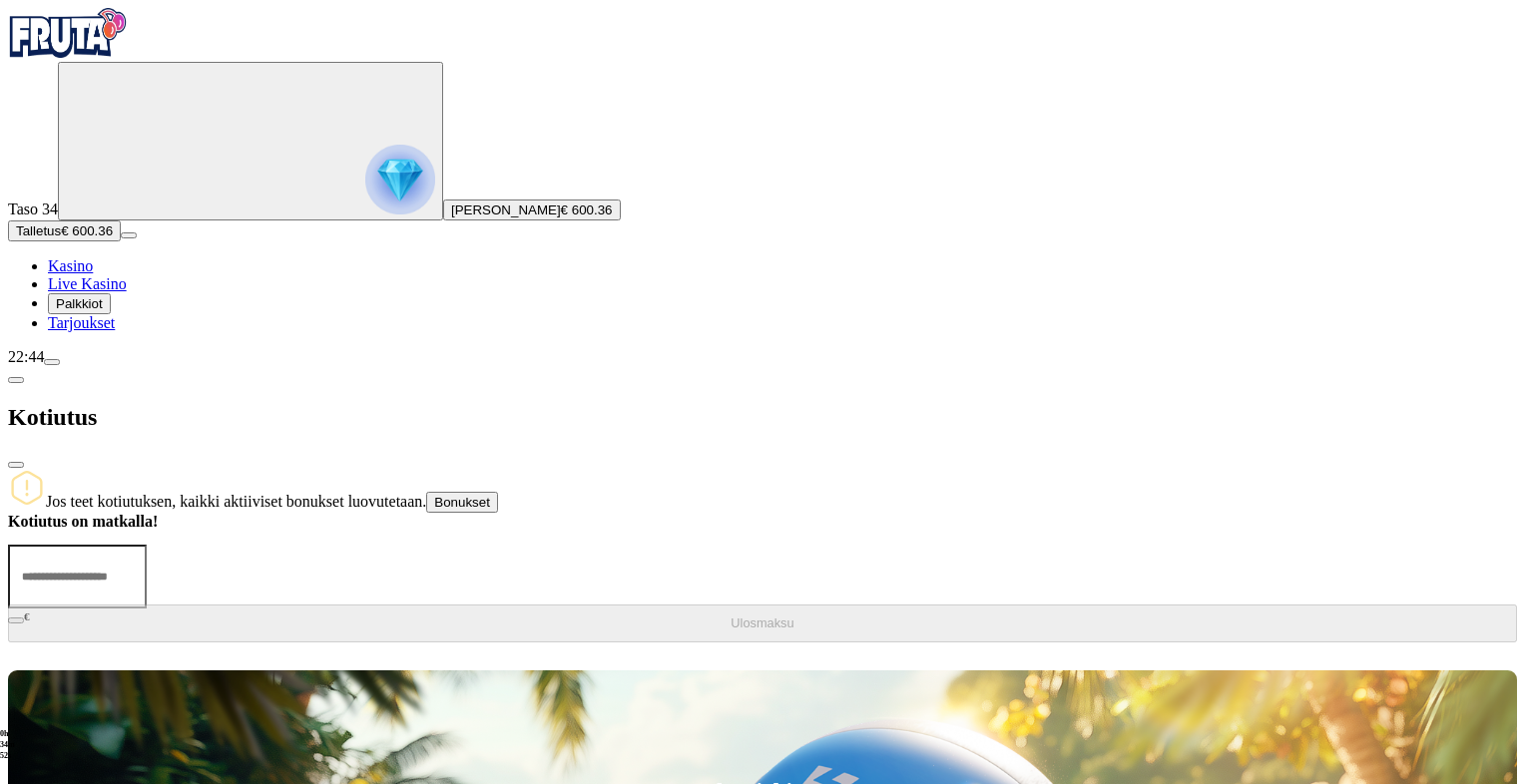 click at bounding box center (16, 465) 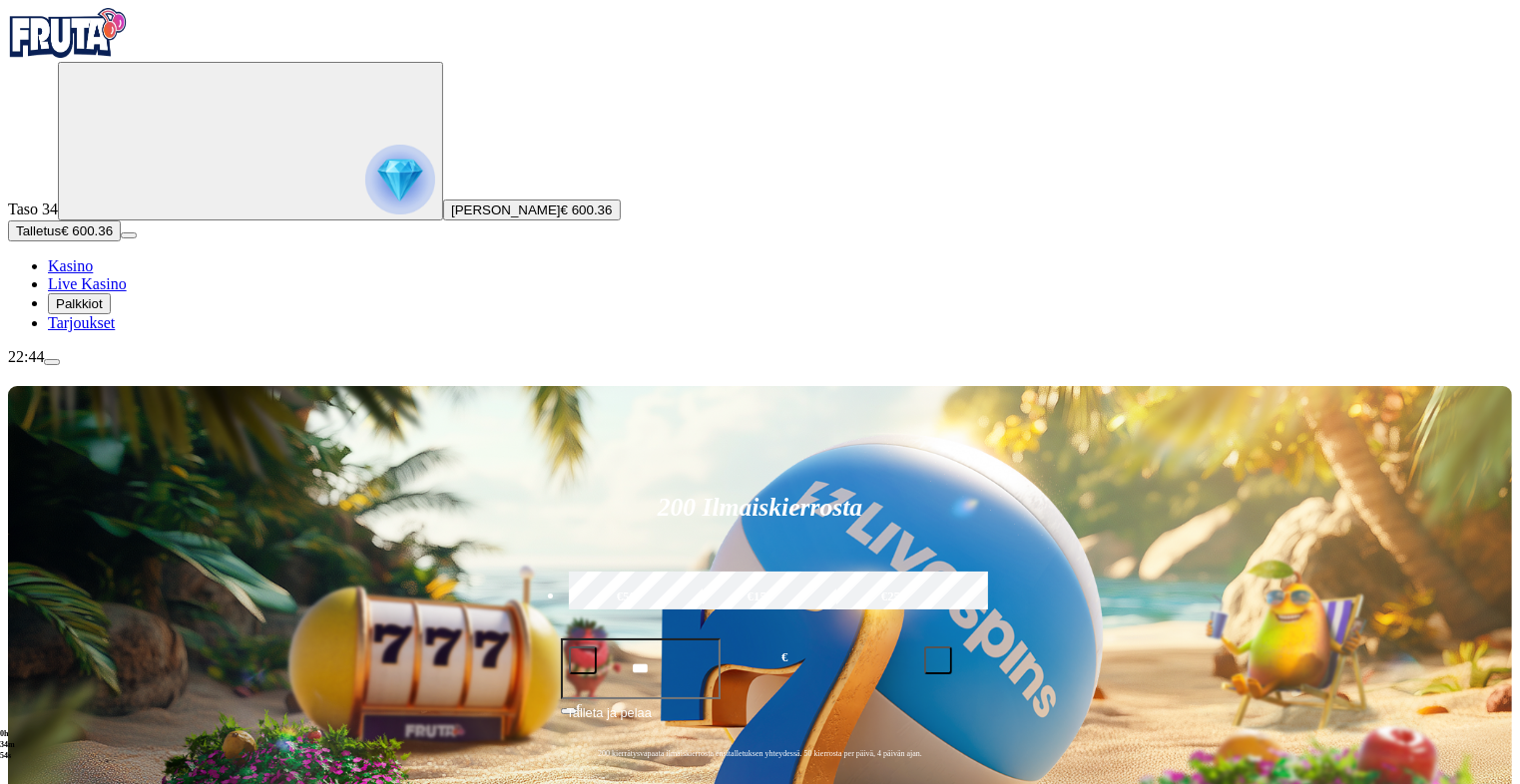 click at bounding box center [52, 362] 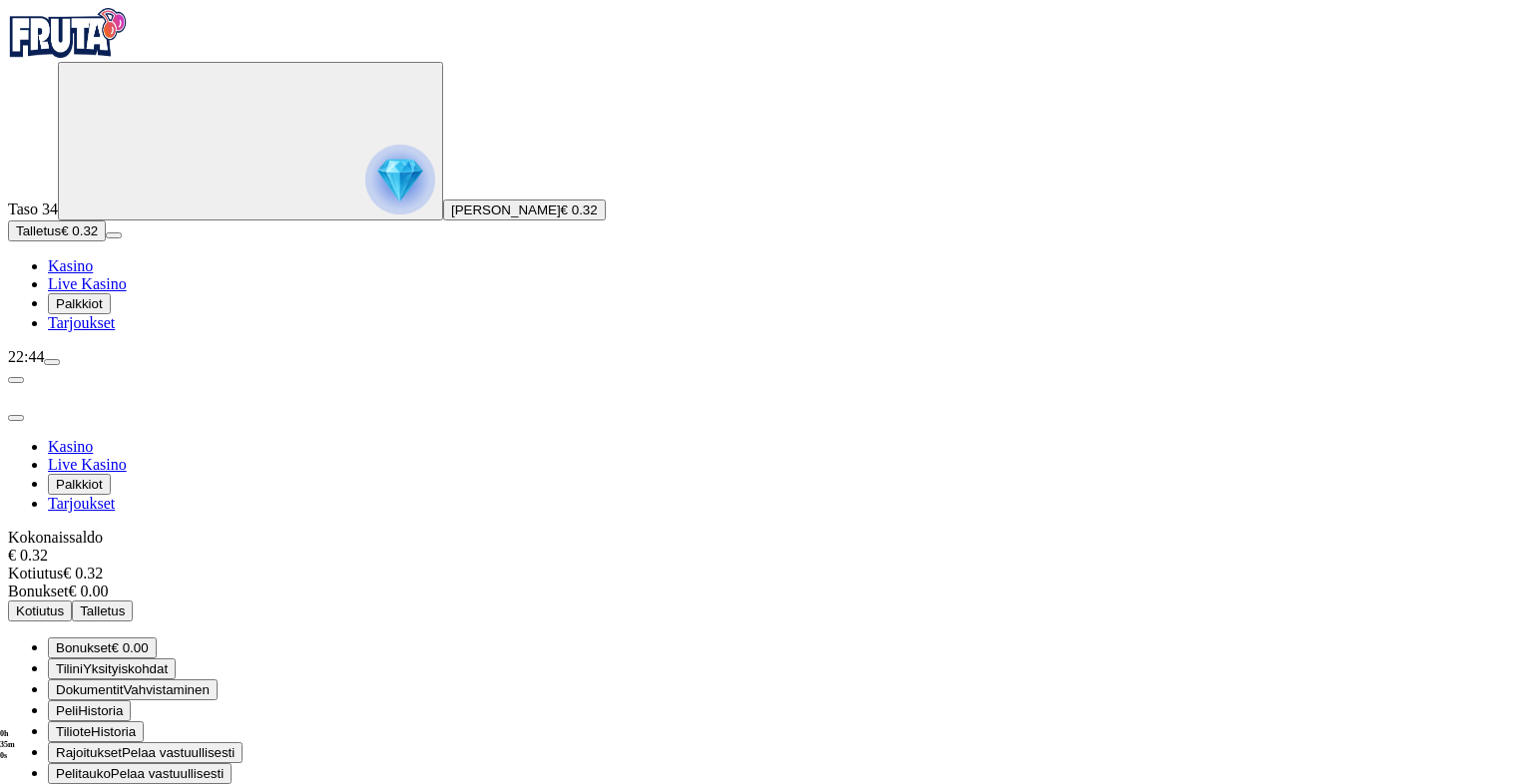 click on "Kirjaudu ulos" at bounding box center [54, 852] 